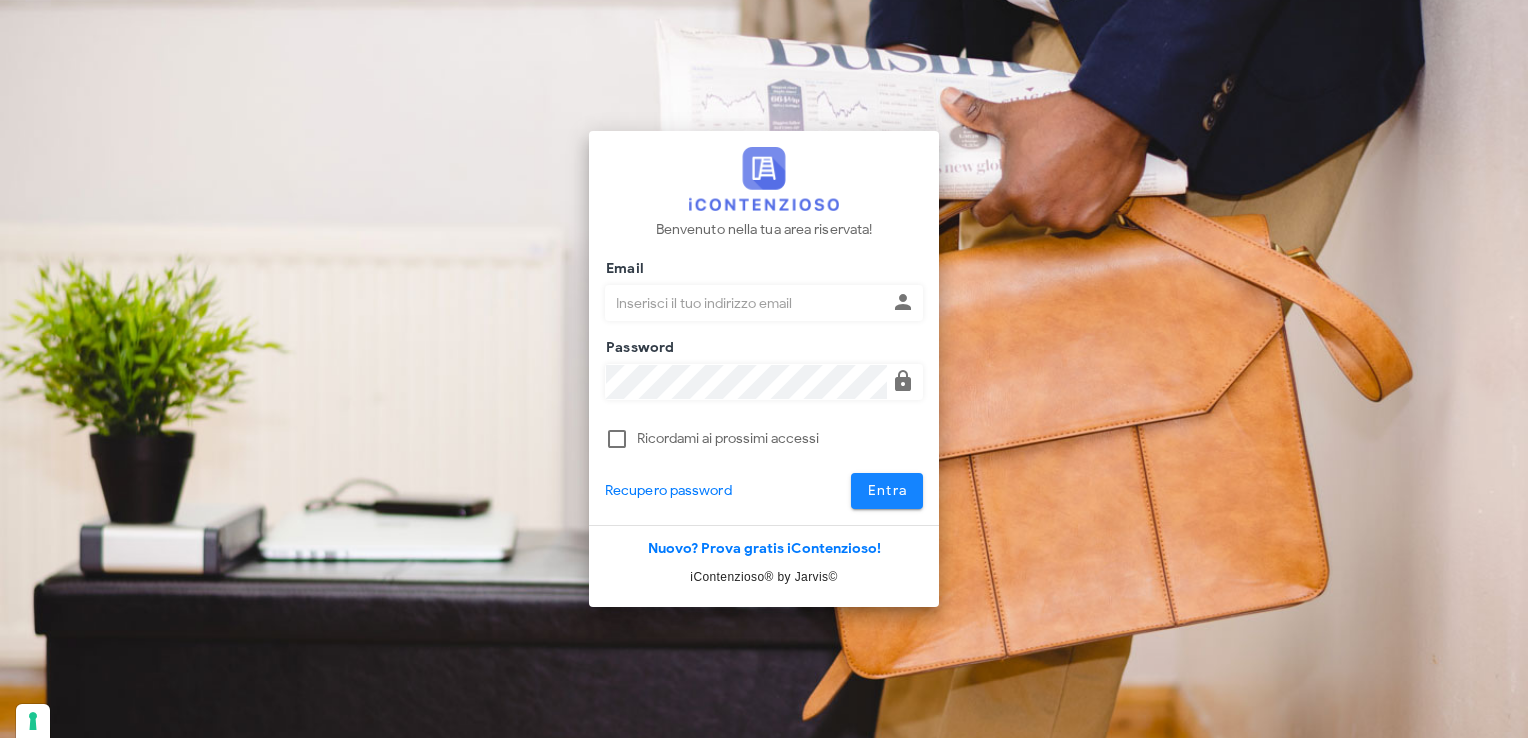 scroll, scrollTop: 0, scrollLeft: 0, axis: both 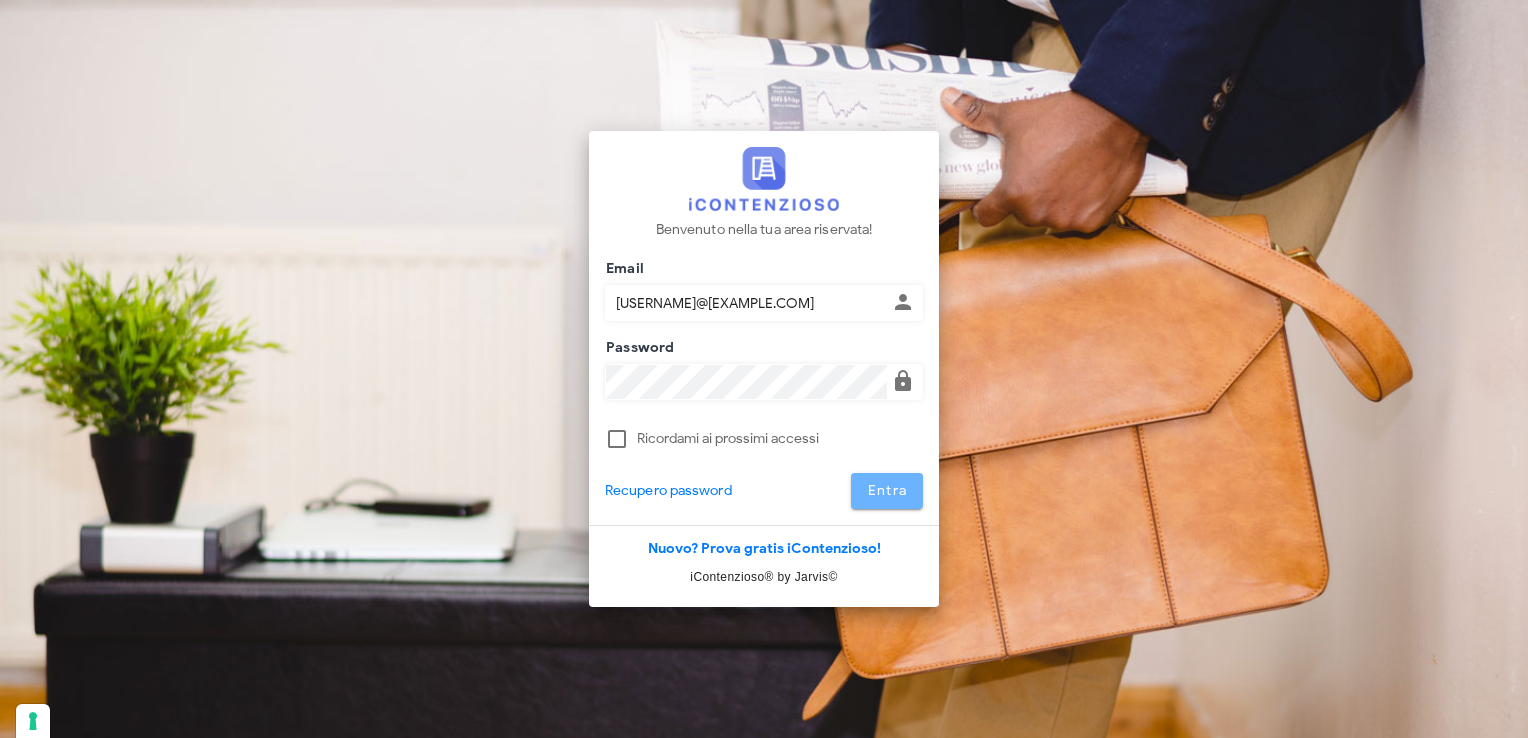 click on "Entra" at bounding box center [887, 490] 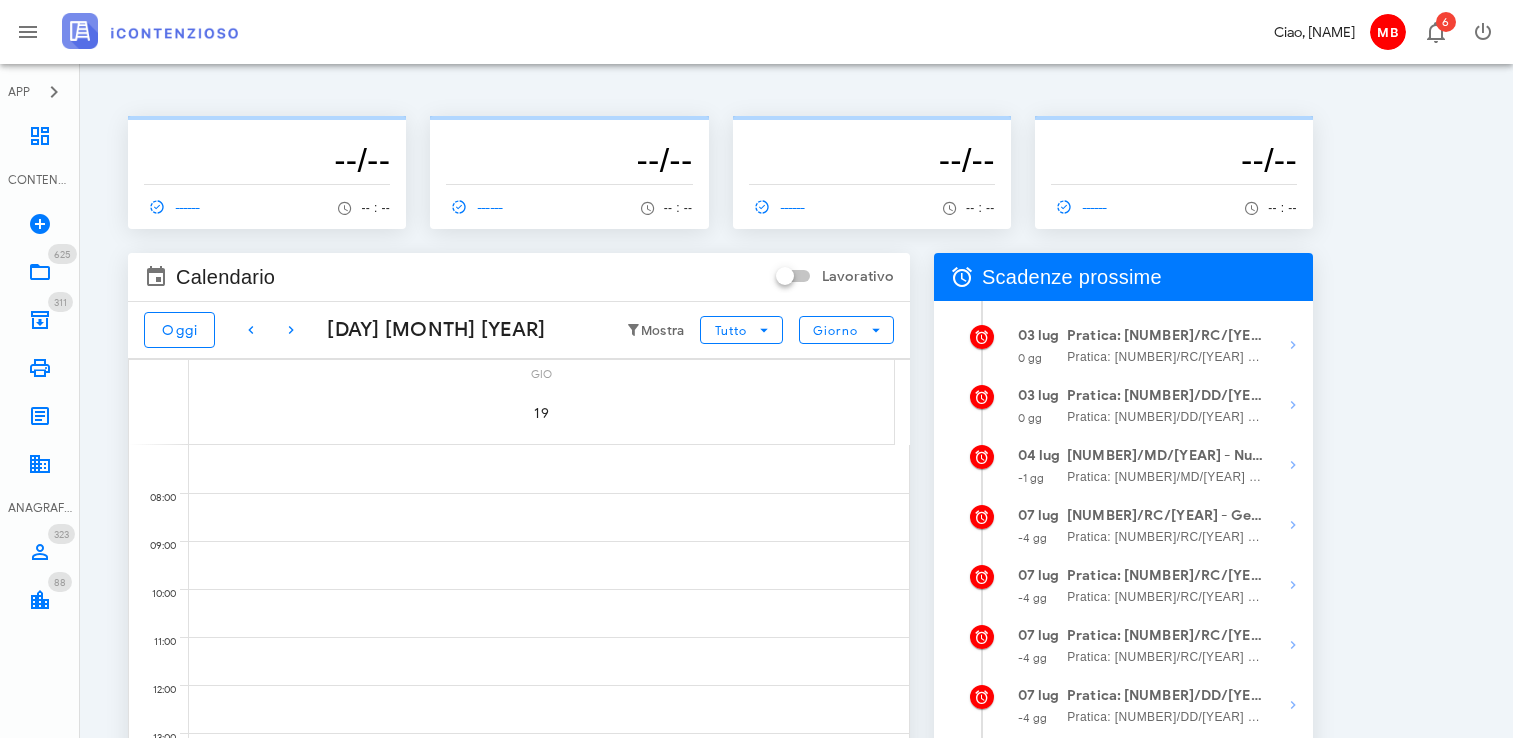 scroll, scrollTop: 0, scrollLeft: 0, axis: both 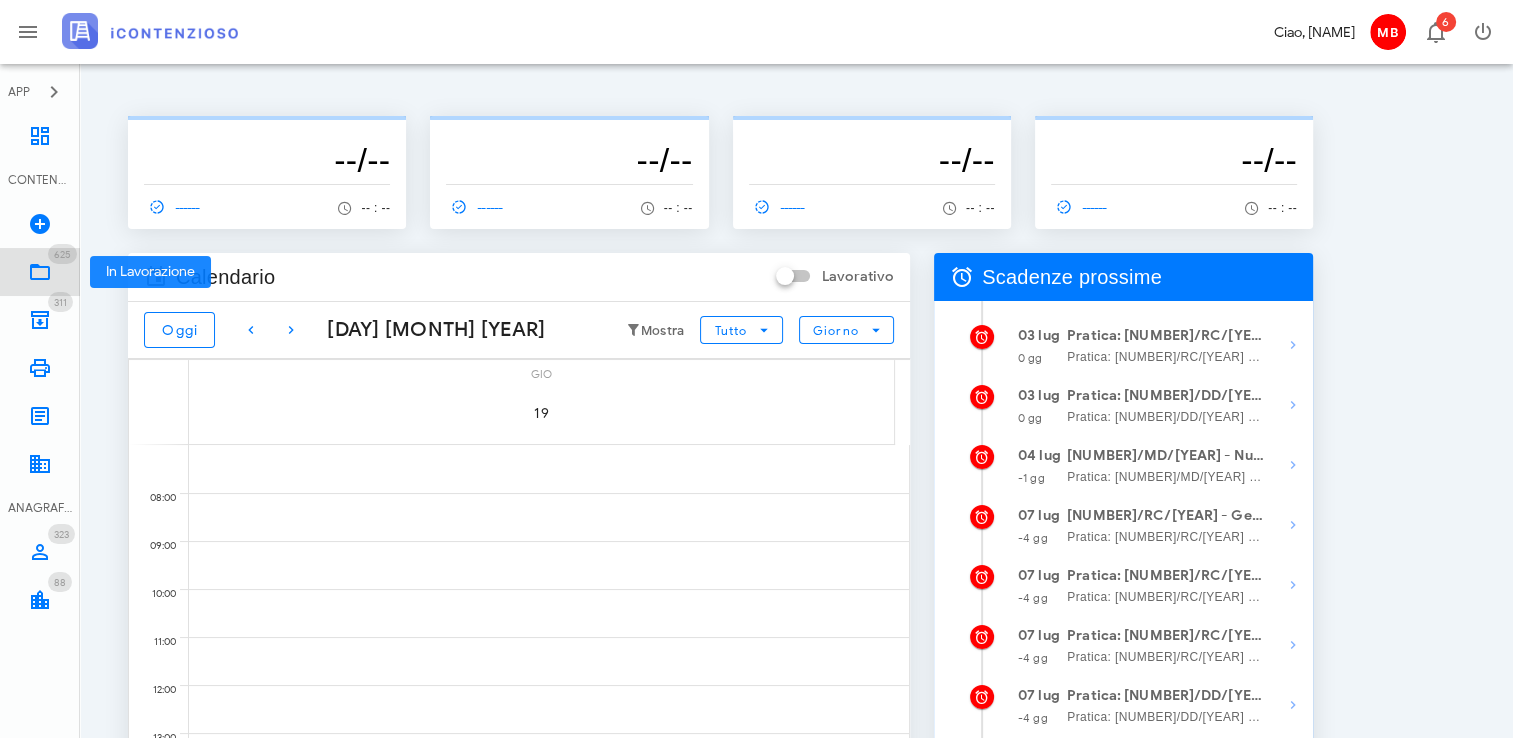 click at bounding box center [40, 272] 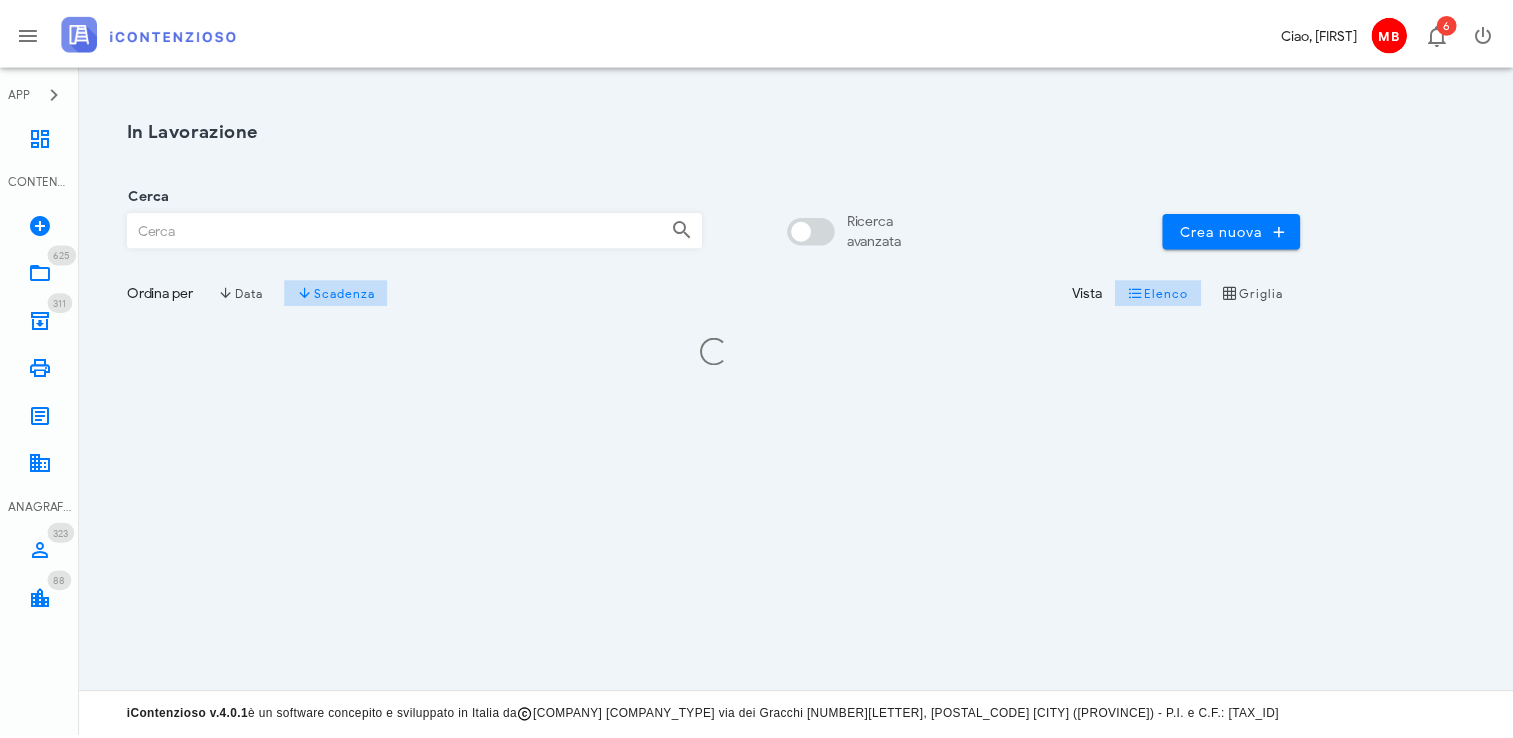 scroll, scrollTop: 0, scrollLeft: 0, axis: both 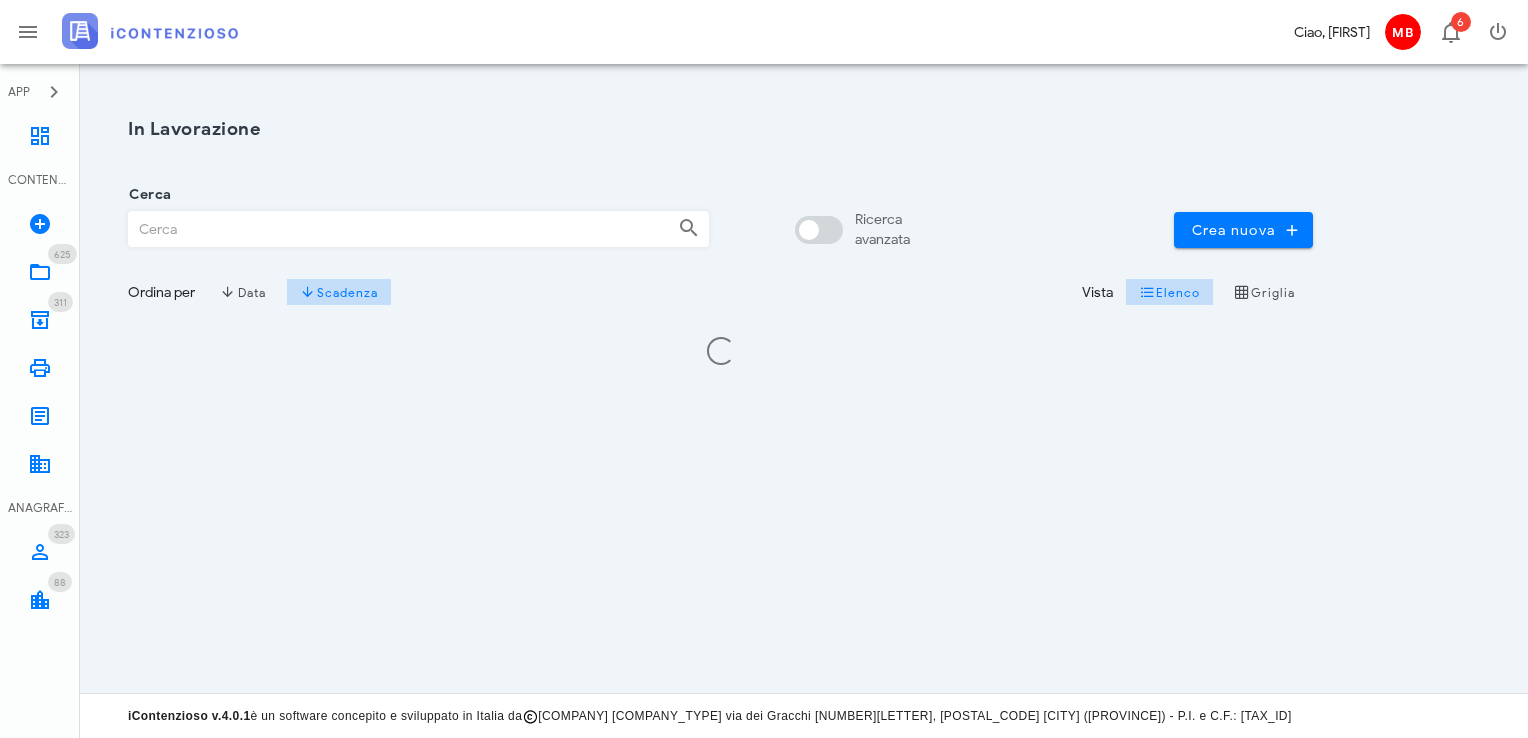 click on "Cerca" at bounding box center (418, 222) 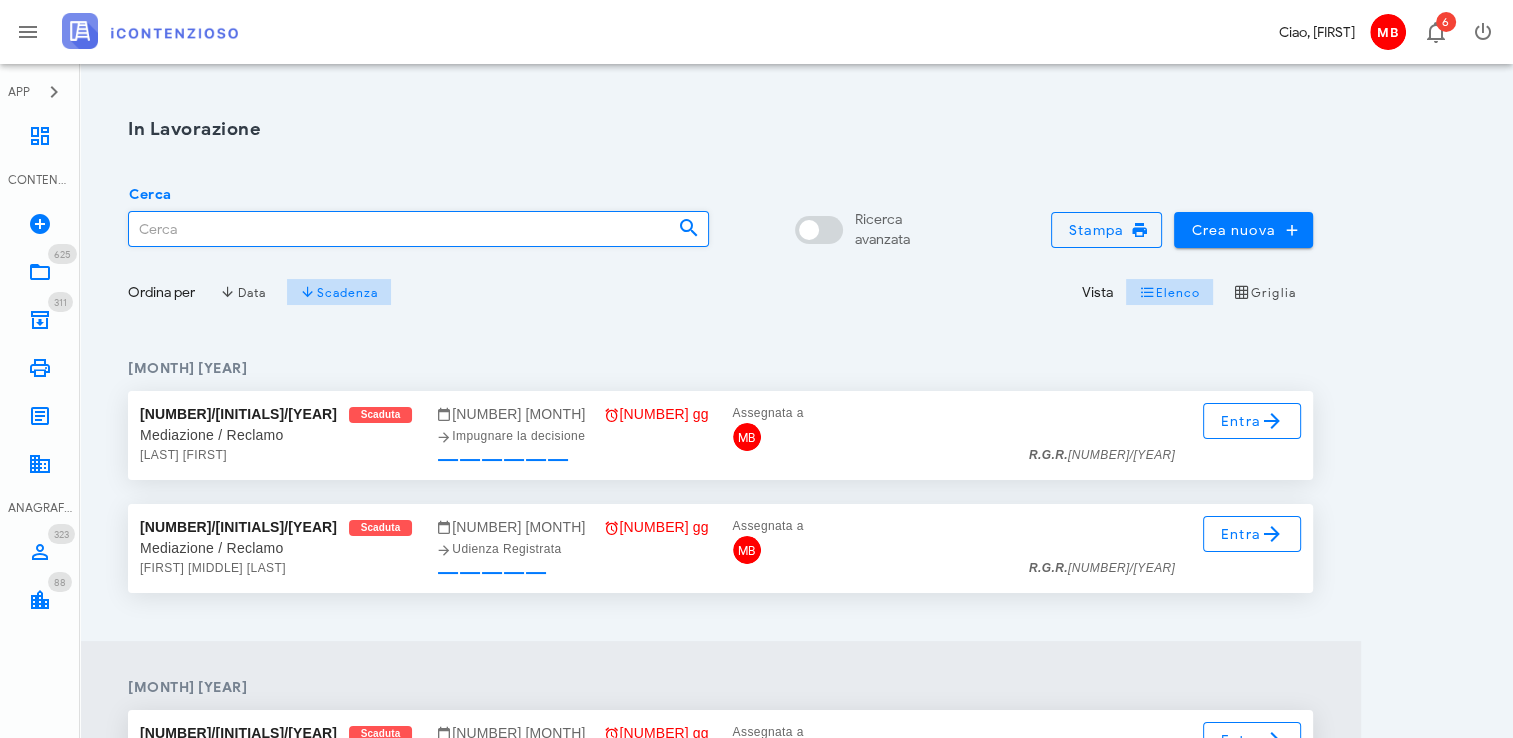click on "Cerca" at bounding box center (395, 229) 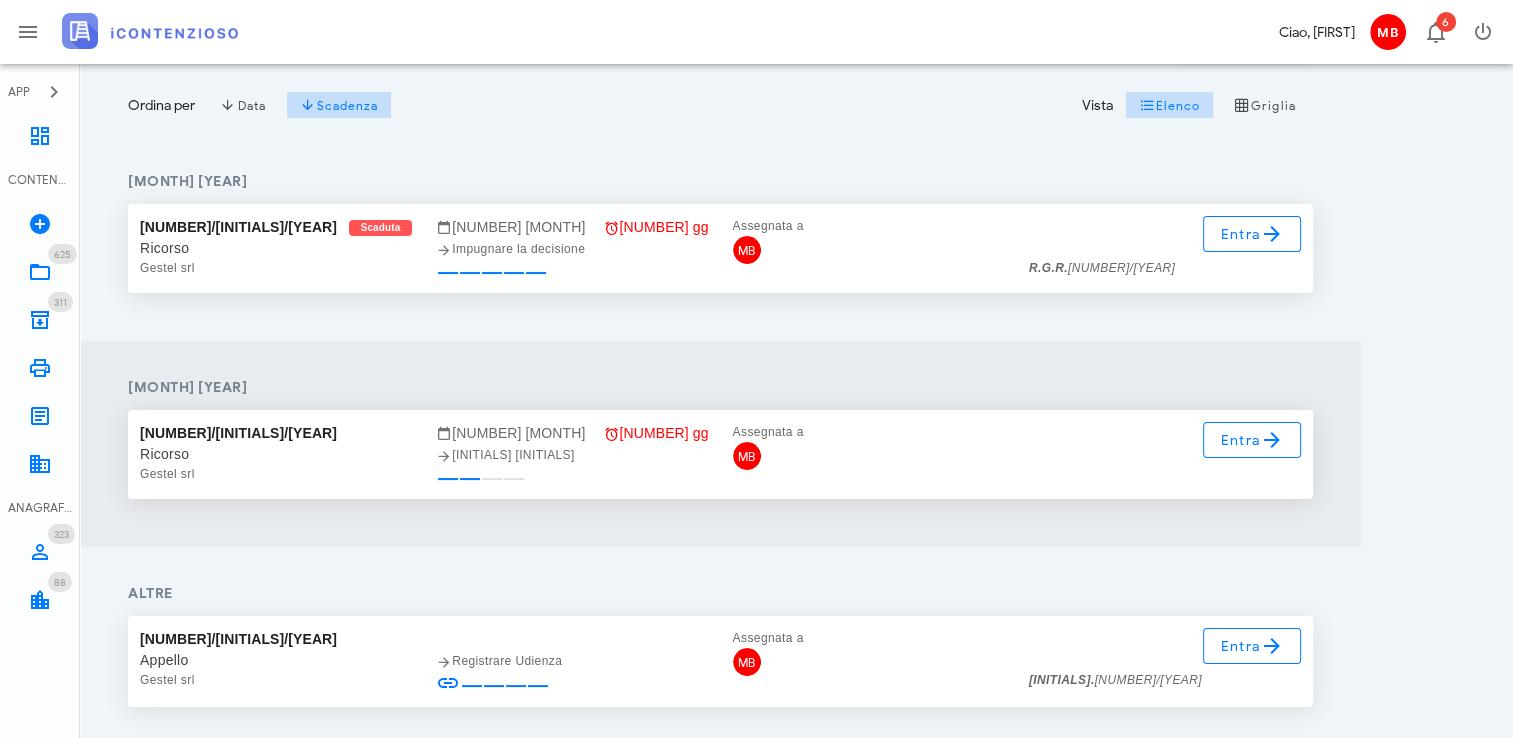 scroll, scrollTop: 200, scrollLeft: 0, axis: vertical 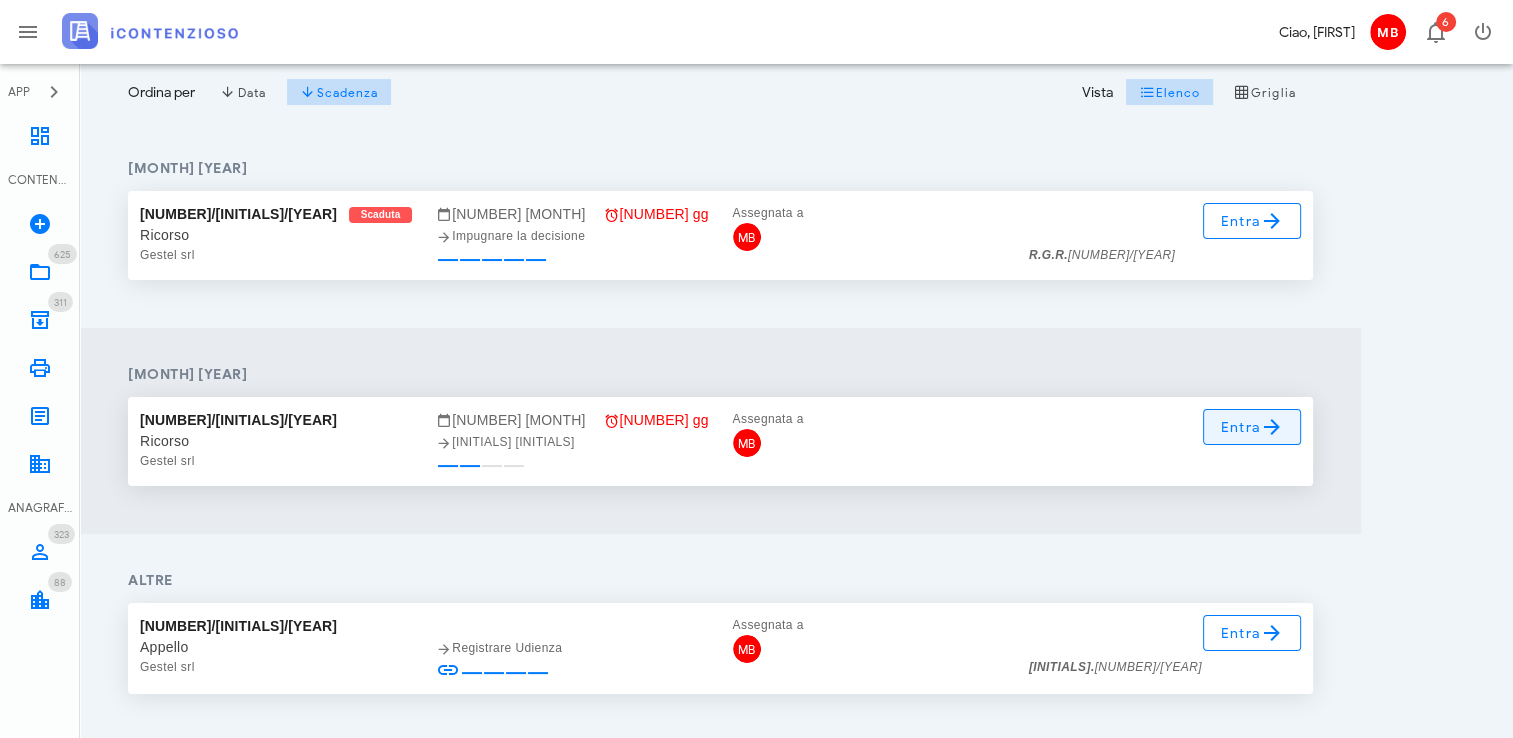 type on "gestel" 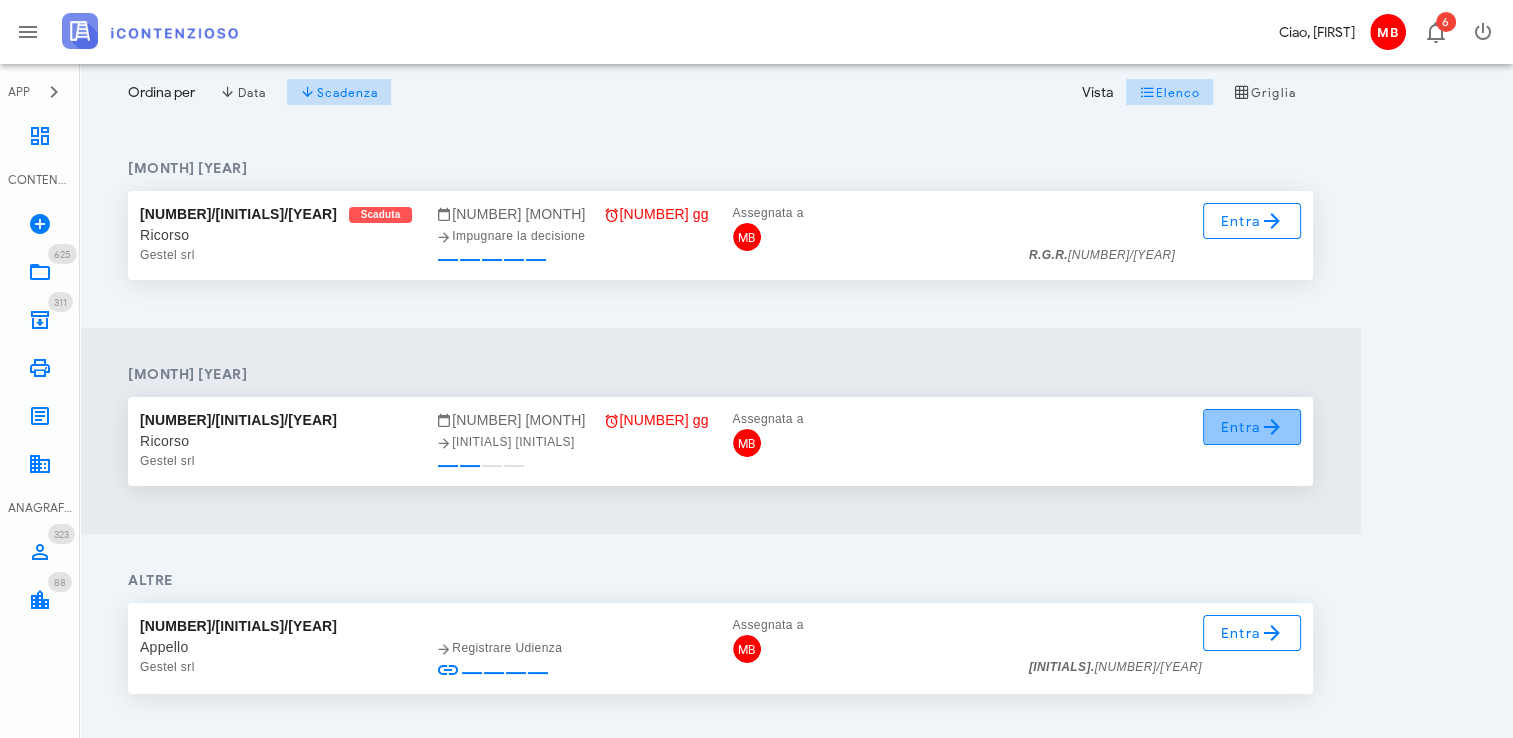 click on "Entra" at bounding box center (1252, 427) 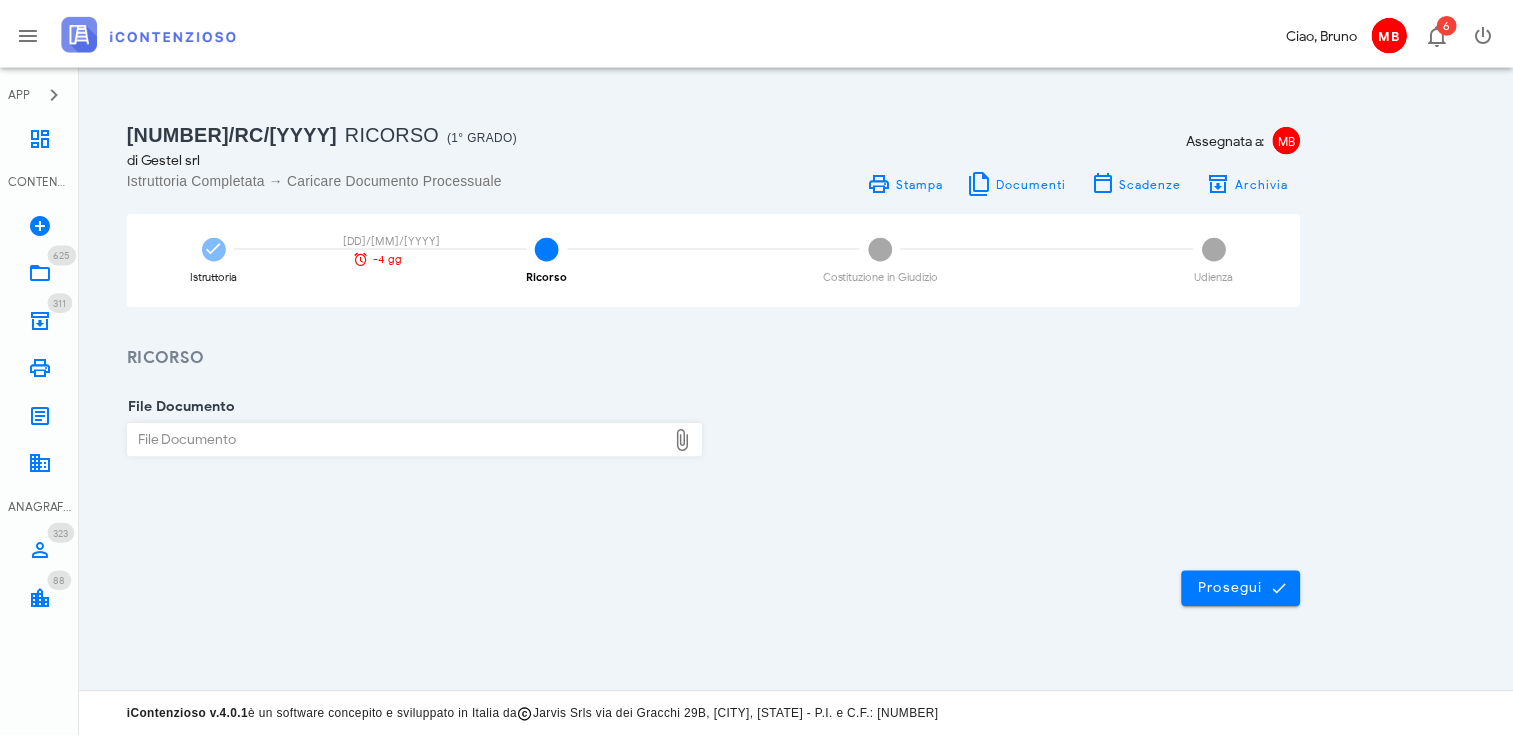 scroll, scrollTop: 0, scrollLeft: 0, axis: both 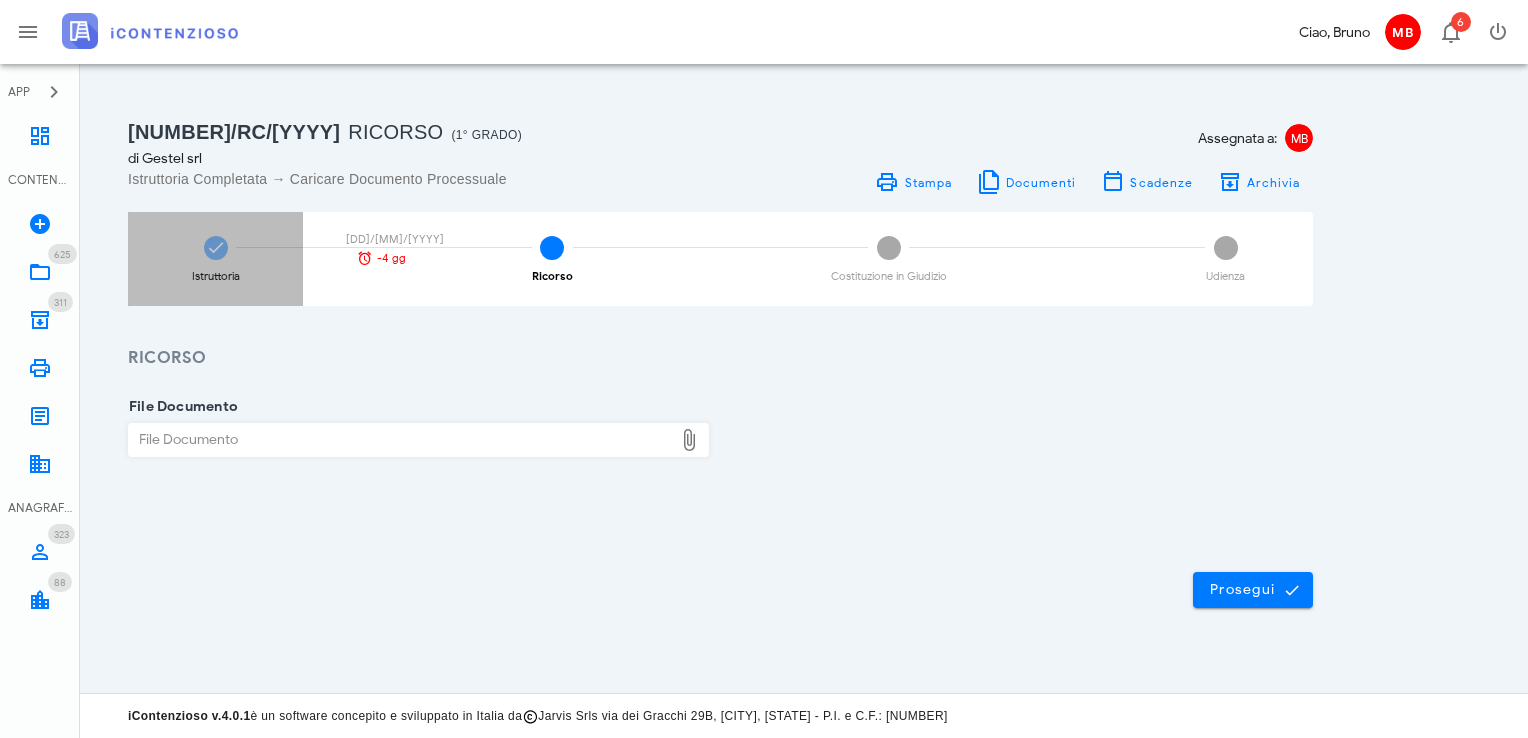click on "Istruttoria [DD]/[MM]/[YYYY] -4 gg" at bounding box center (215, 259) 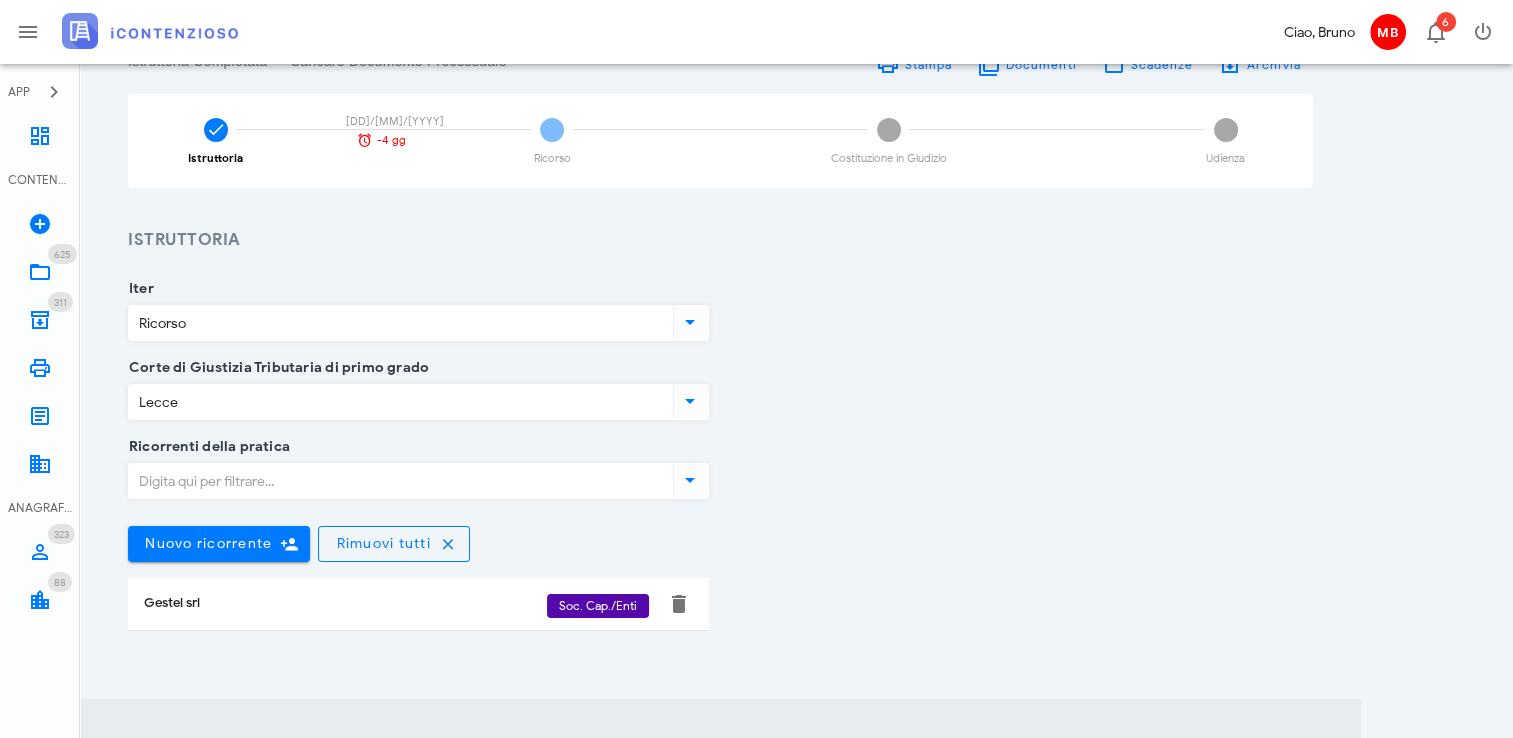 scroll, scrollTop: 100, scrollLeft: 0, axis: vertical 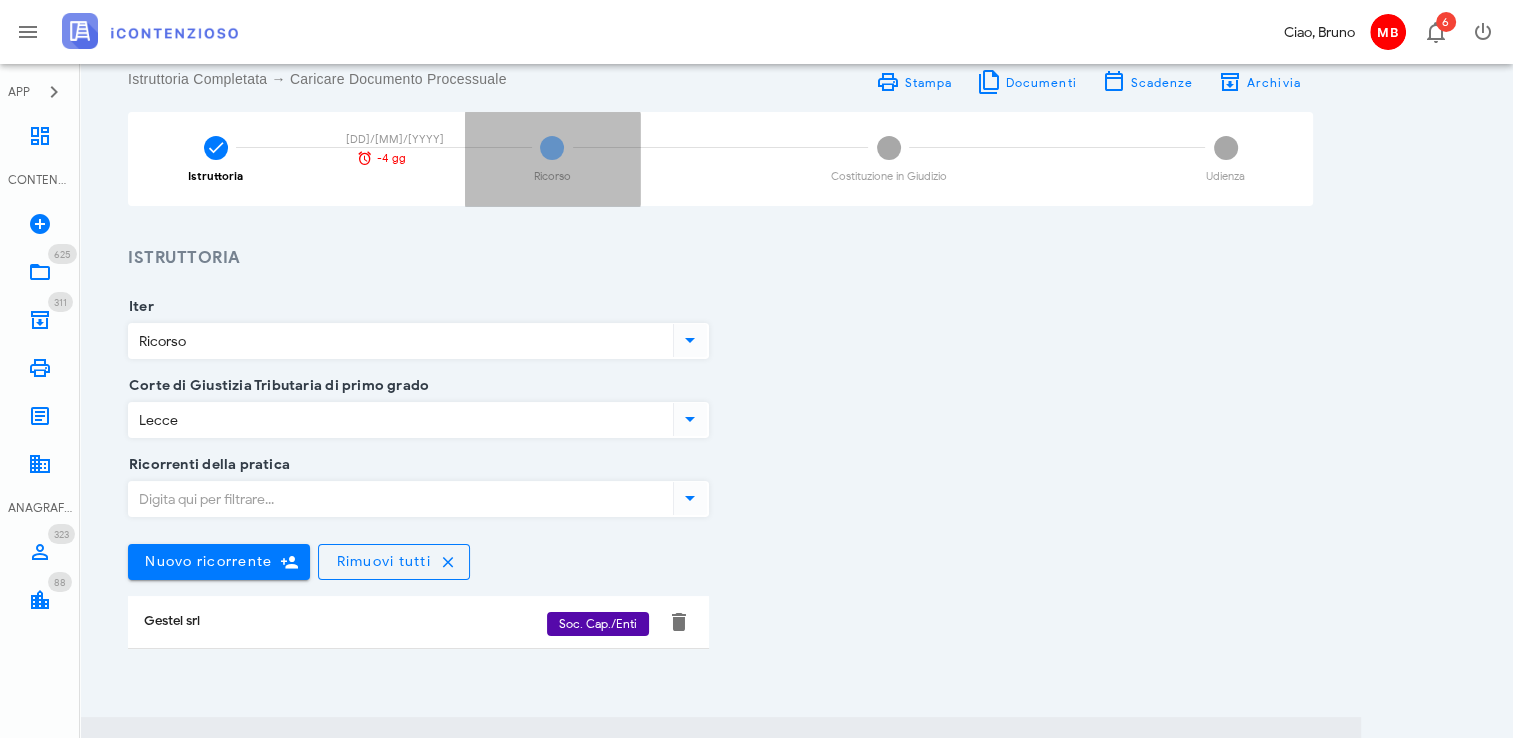 click on "2" at bounding box center (552, 148) 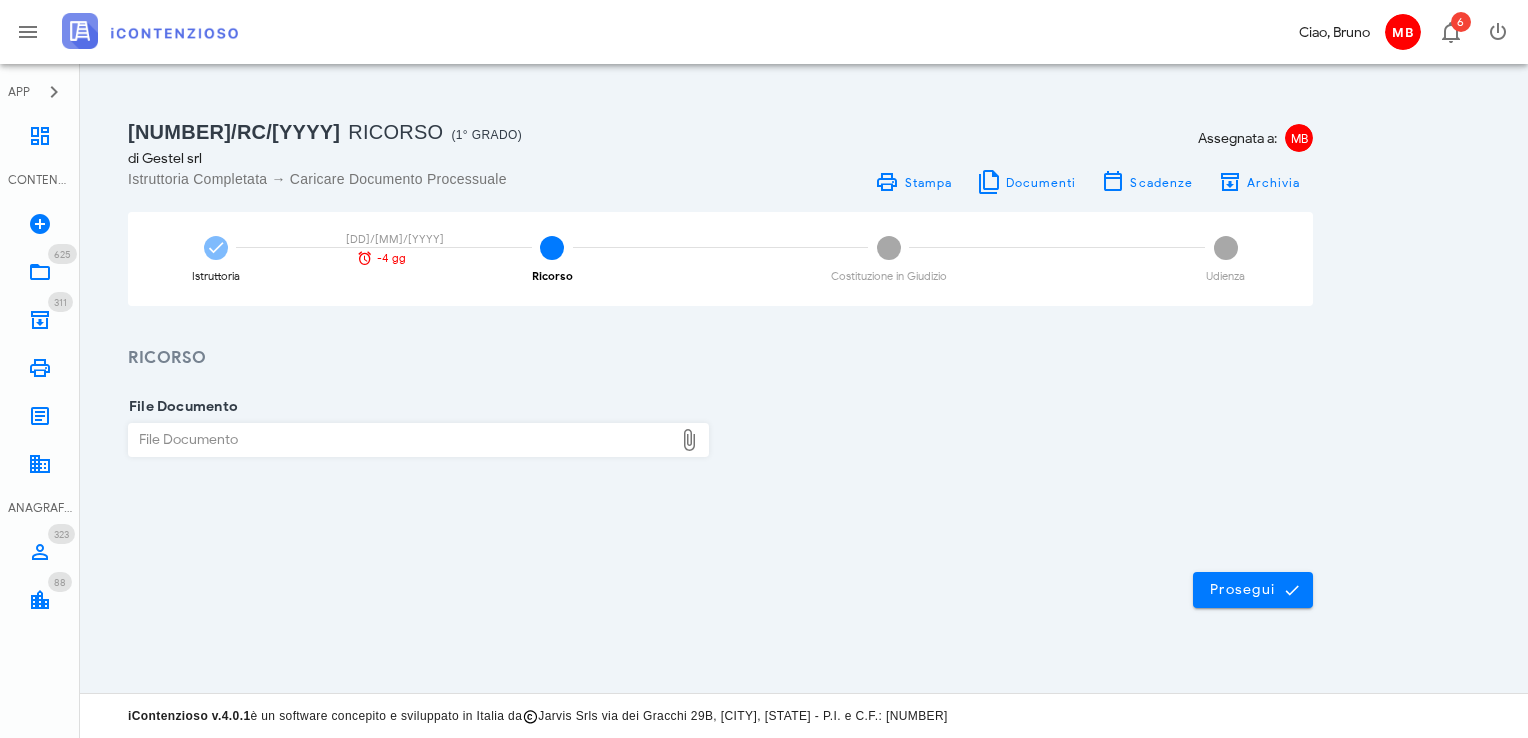 click on "File Documento" at bounding box center [401, 440] 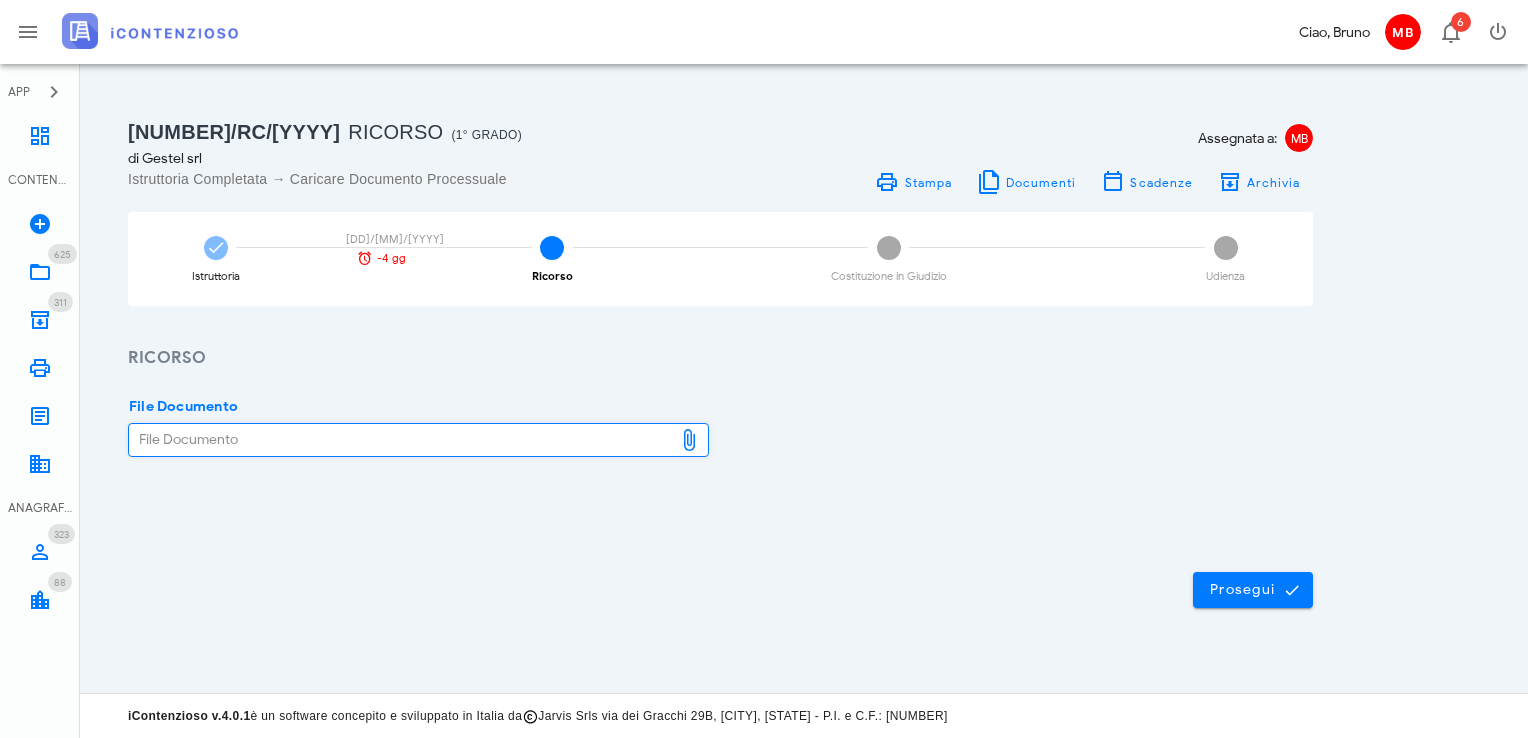 type on "C:\fakepath\ricorso_gestel.pdf" 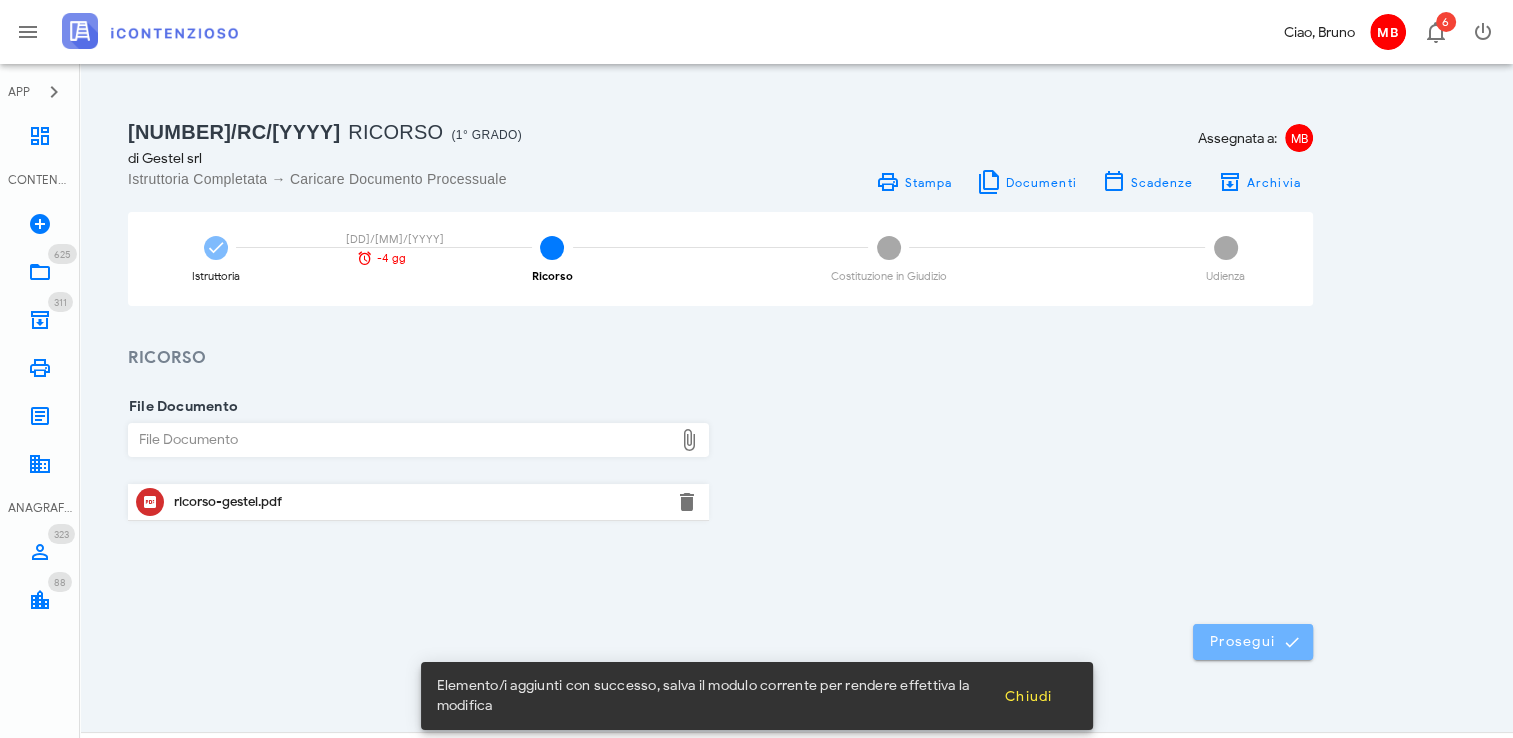 click on "Prosegui" at bounding box center (1253, 642) 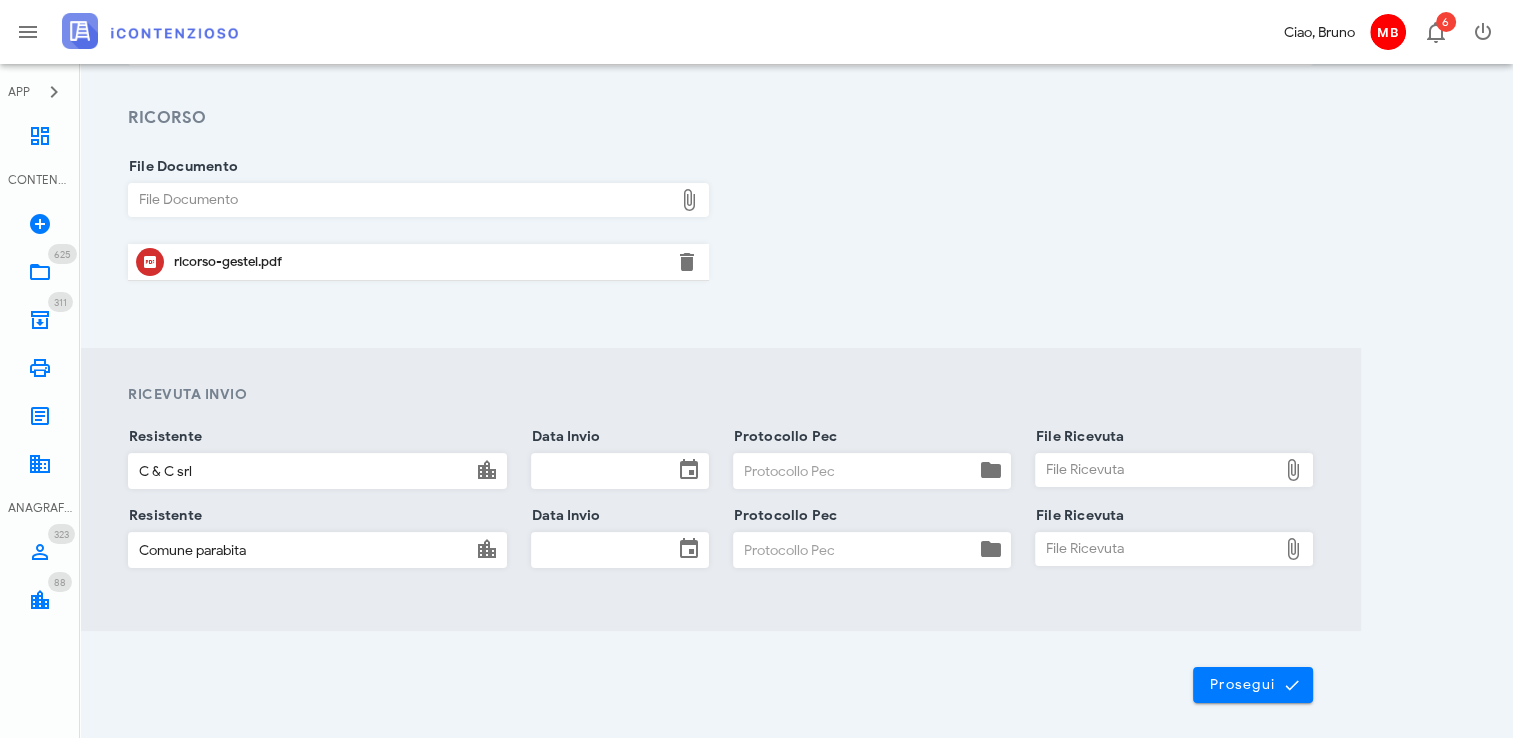 scroll, scrollTop: 300, scrollLeft: 0, axis: vertical 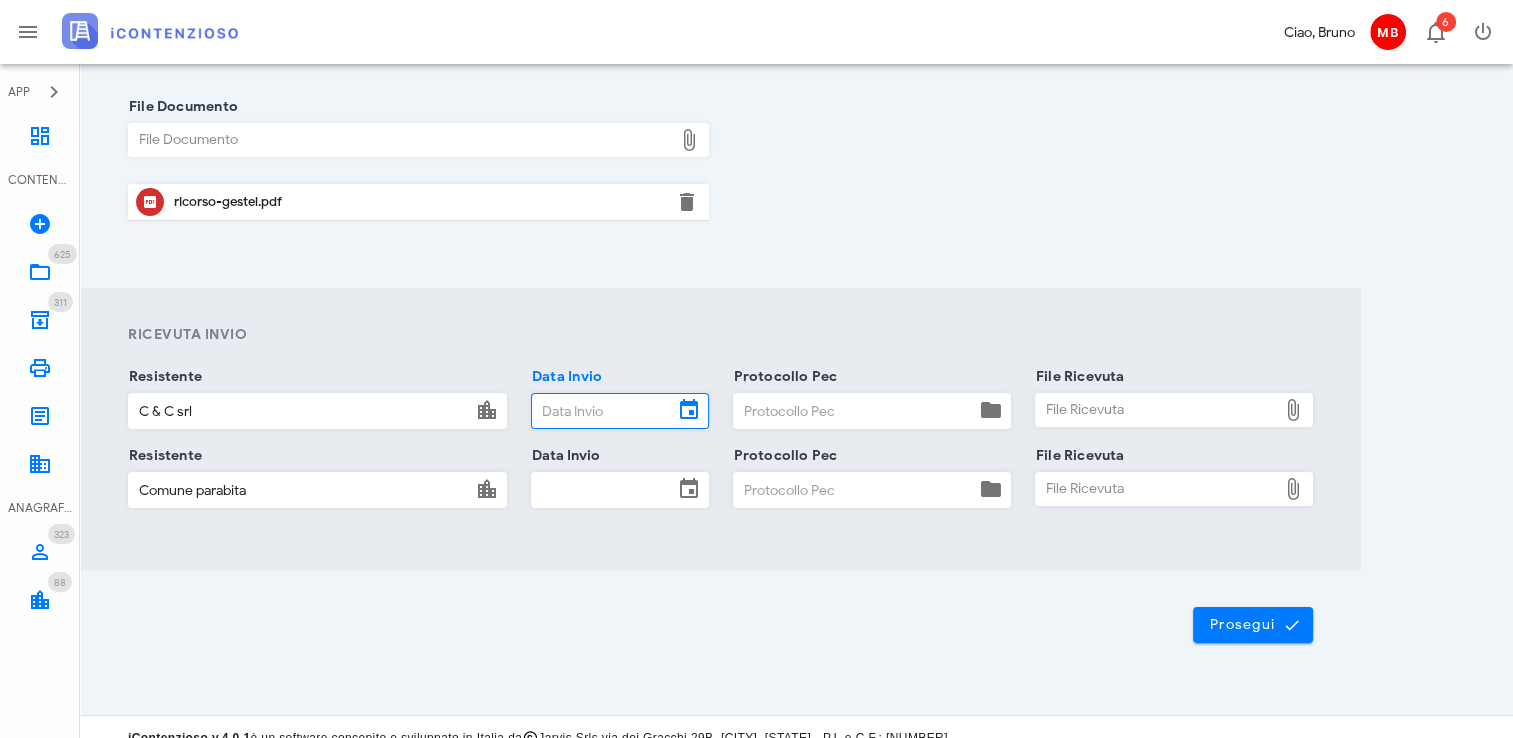 click on "Data Invio" at bounding box center (602, 411) 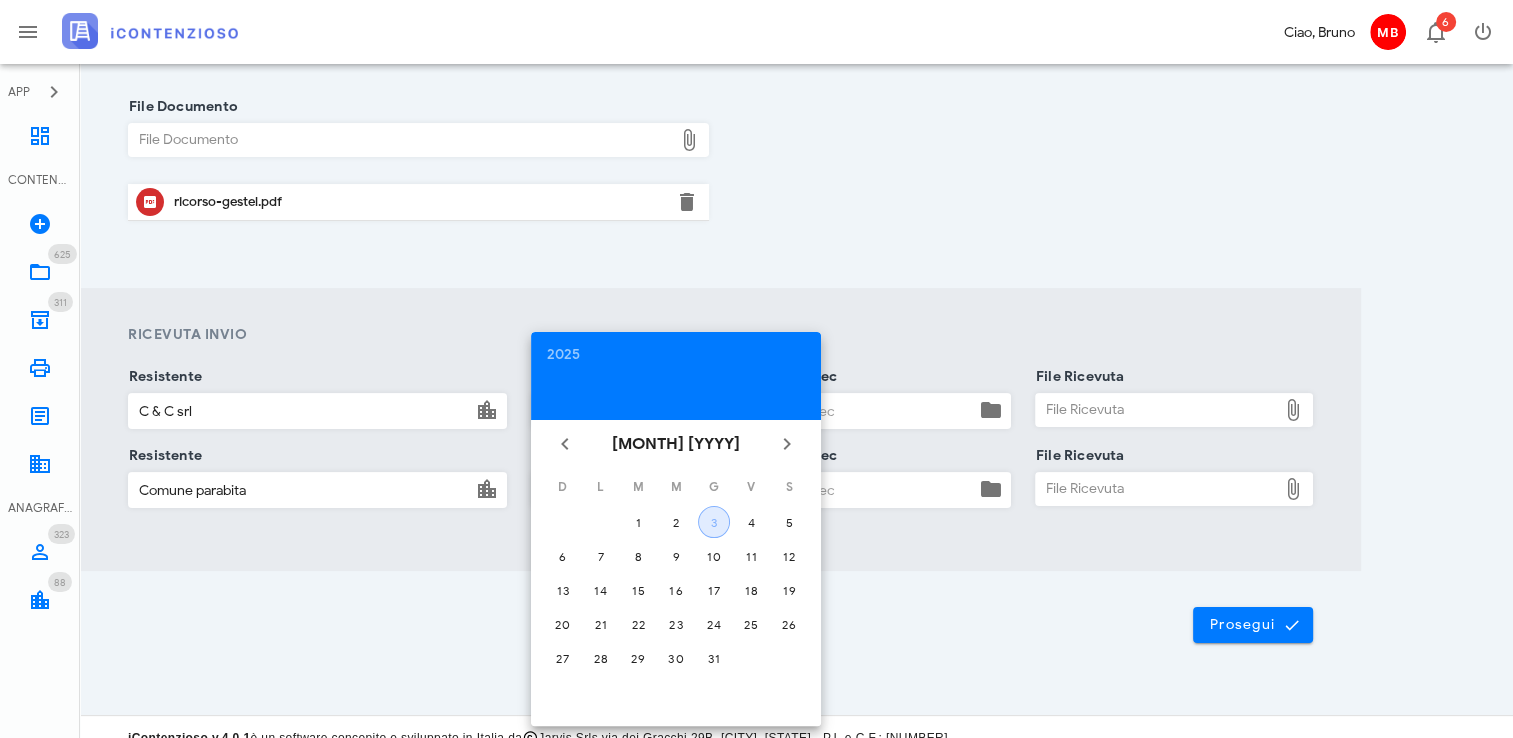 click on "3" at bounding box center [714, 522] 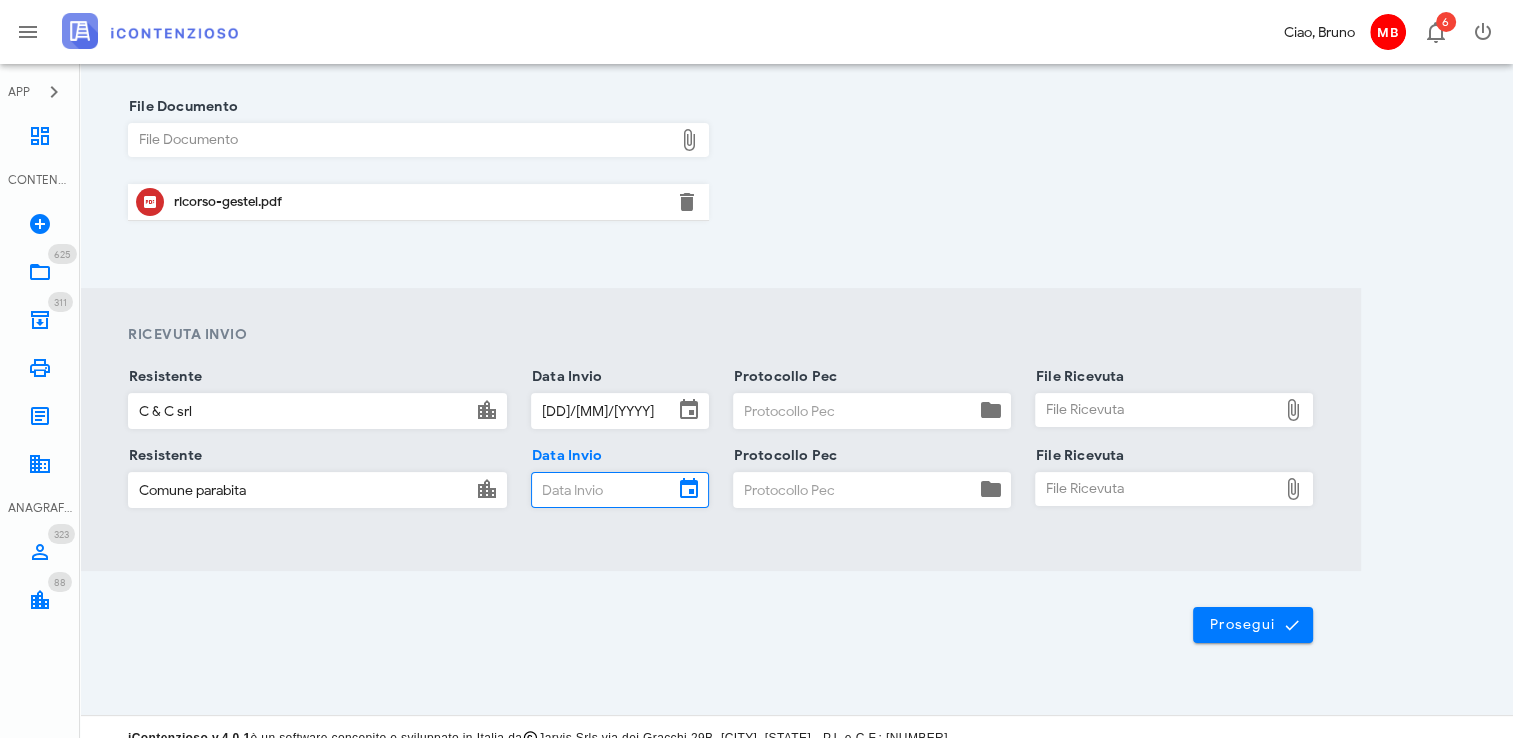 click on "Data Invio" at bounding box center (602, 490) 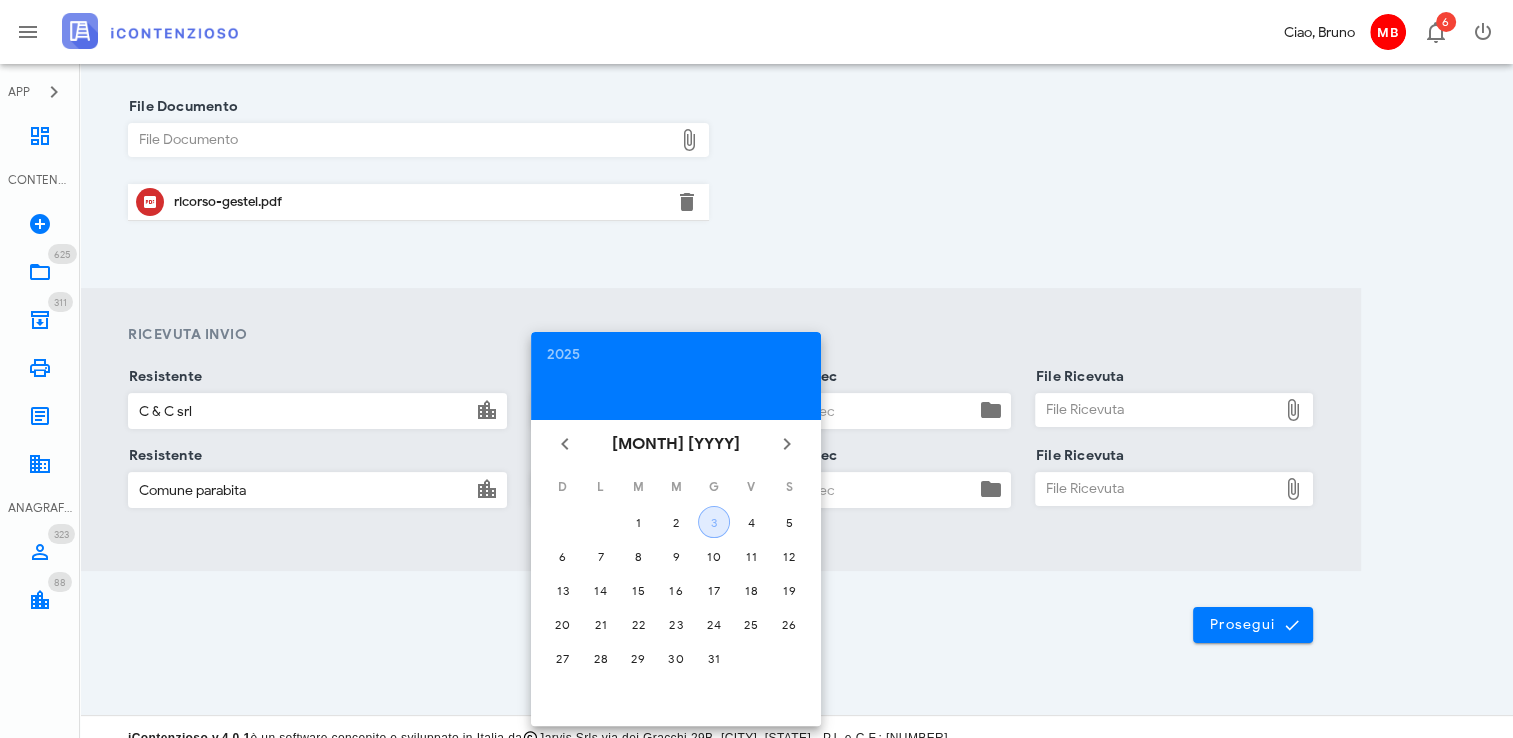 click on "3" at bounding box center (714, 522) 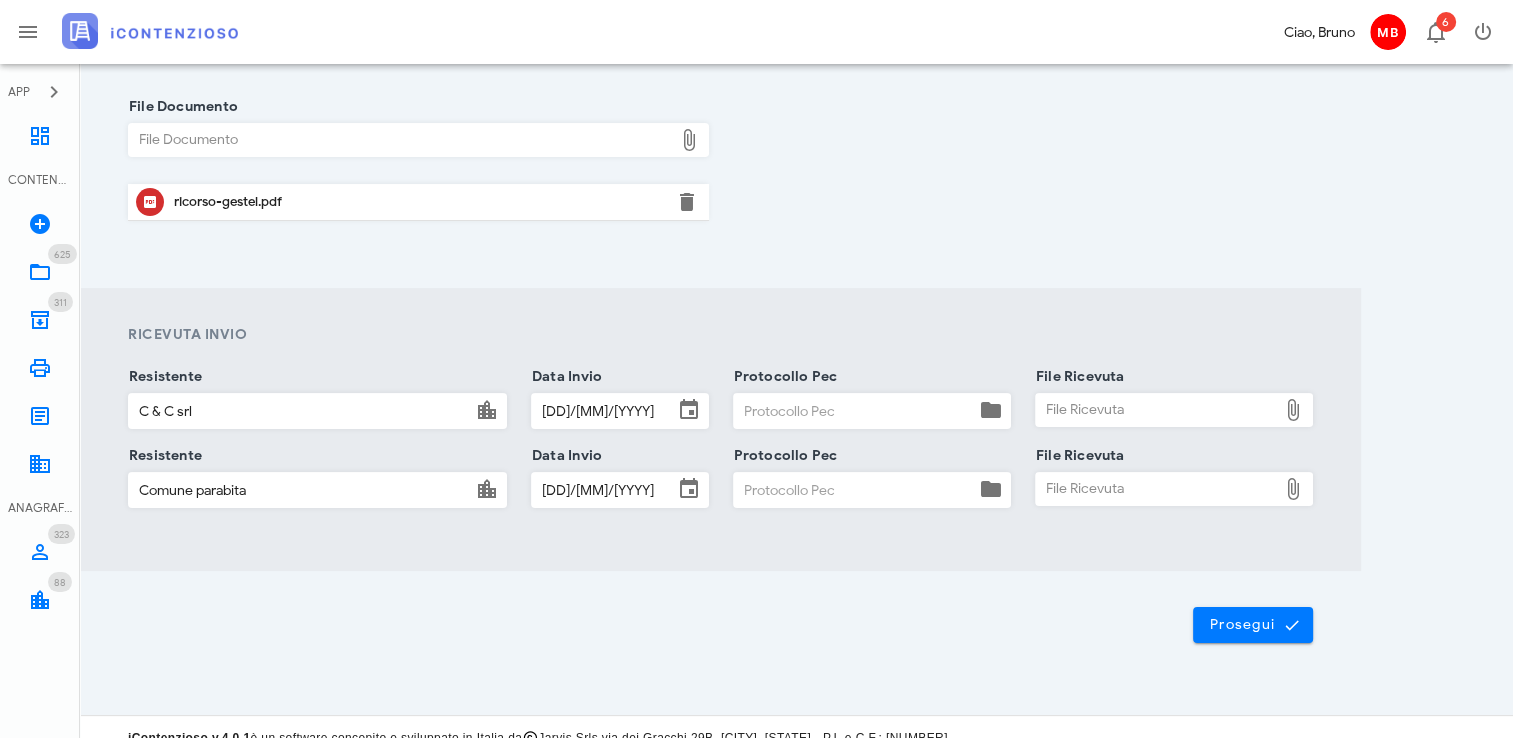 click on "Protocollo Pec" at bounding box center (854, 411) 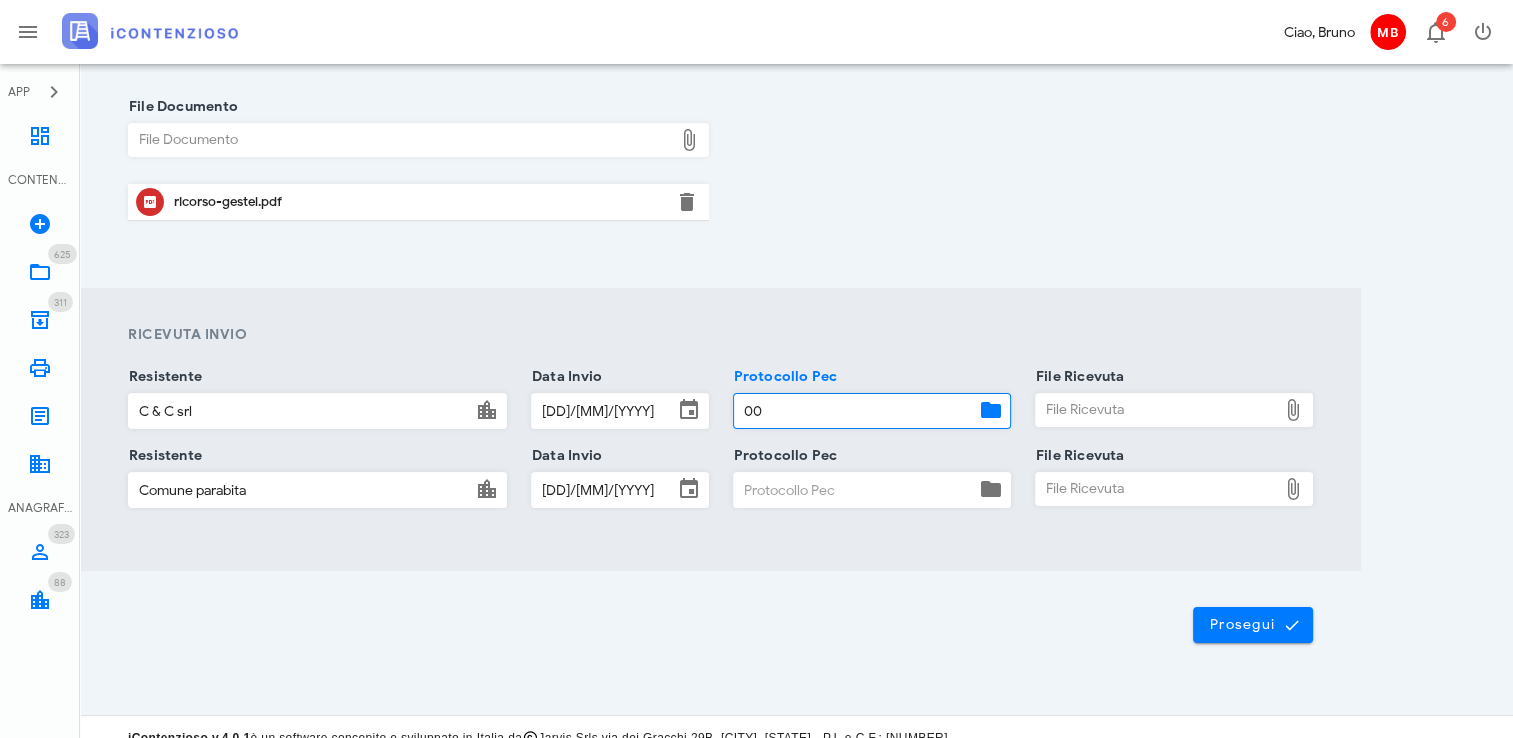 type on "00" 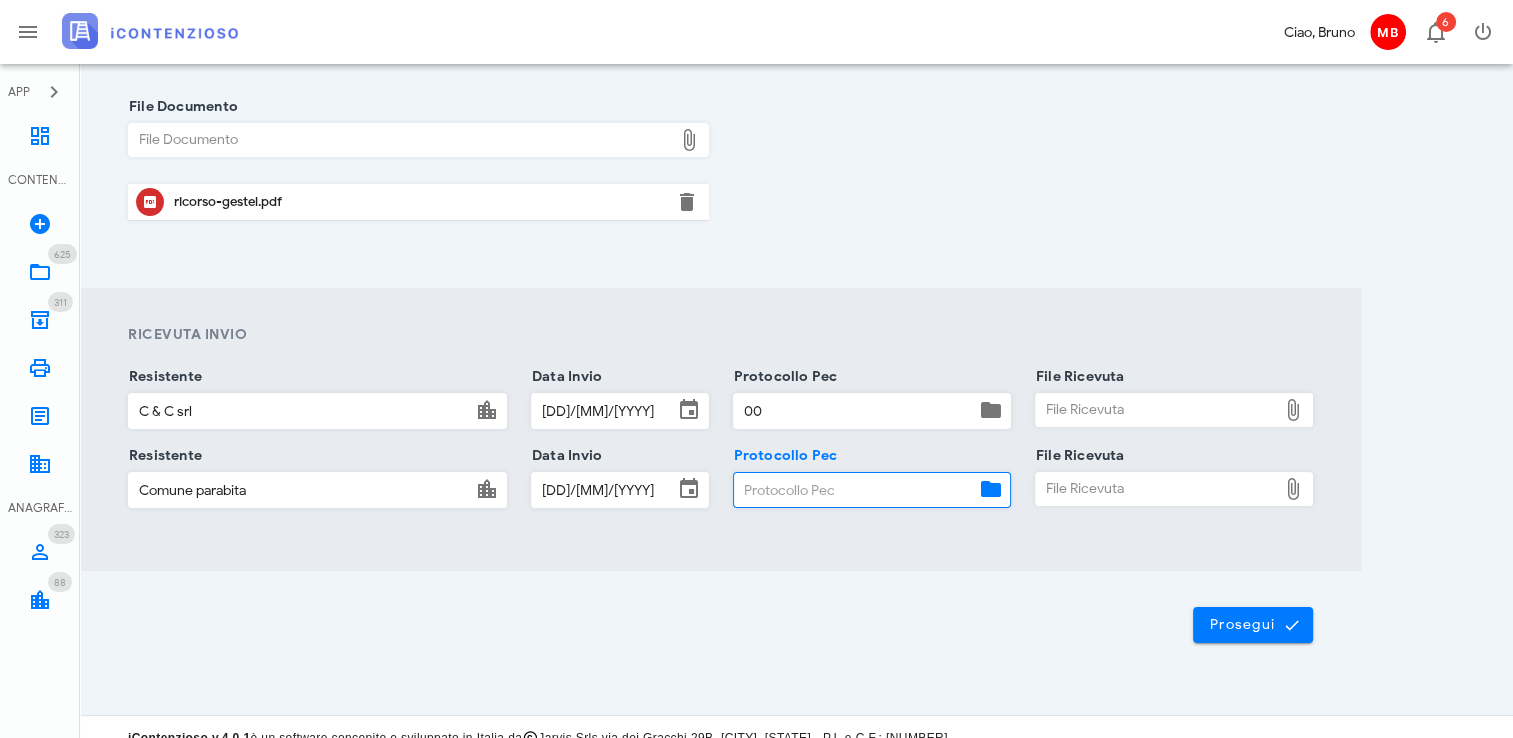 click on "Protocollo Pec" at bounding box center (854, 490) 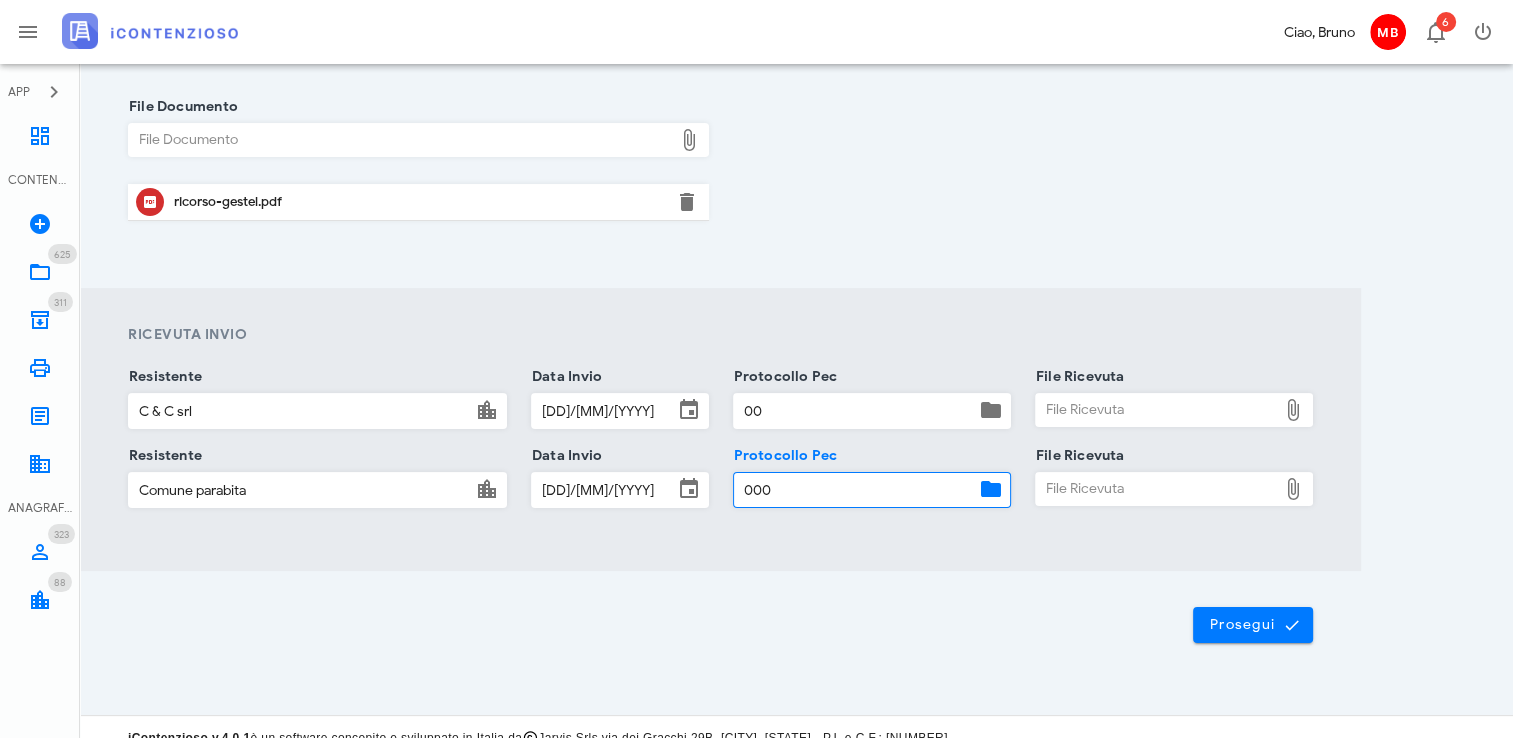 type on "000" 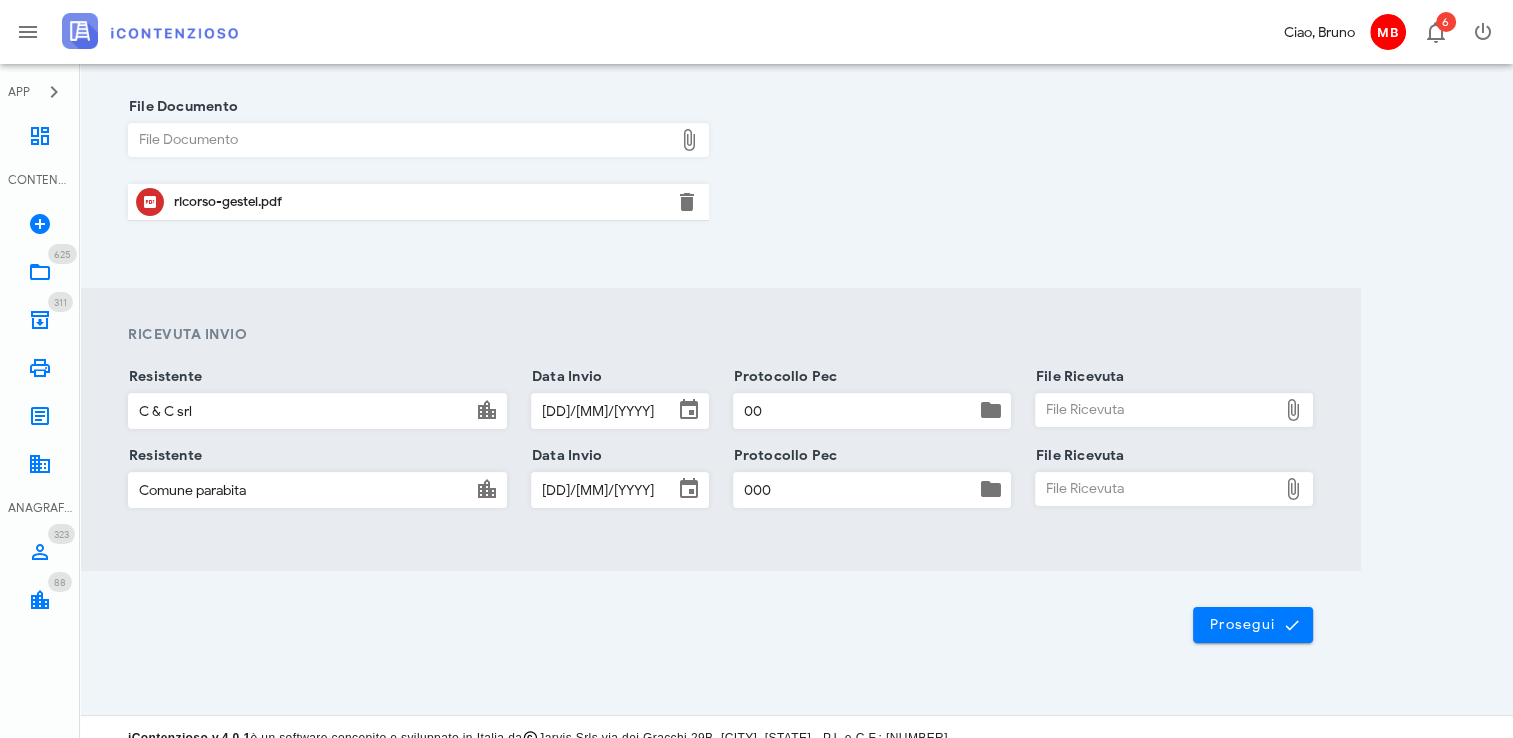 type on "C:\fakepath\consegna concessionario.eml" 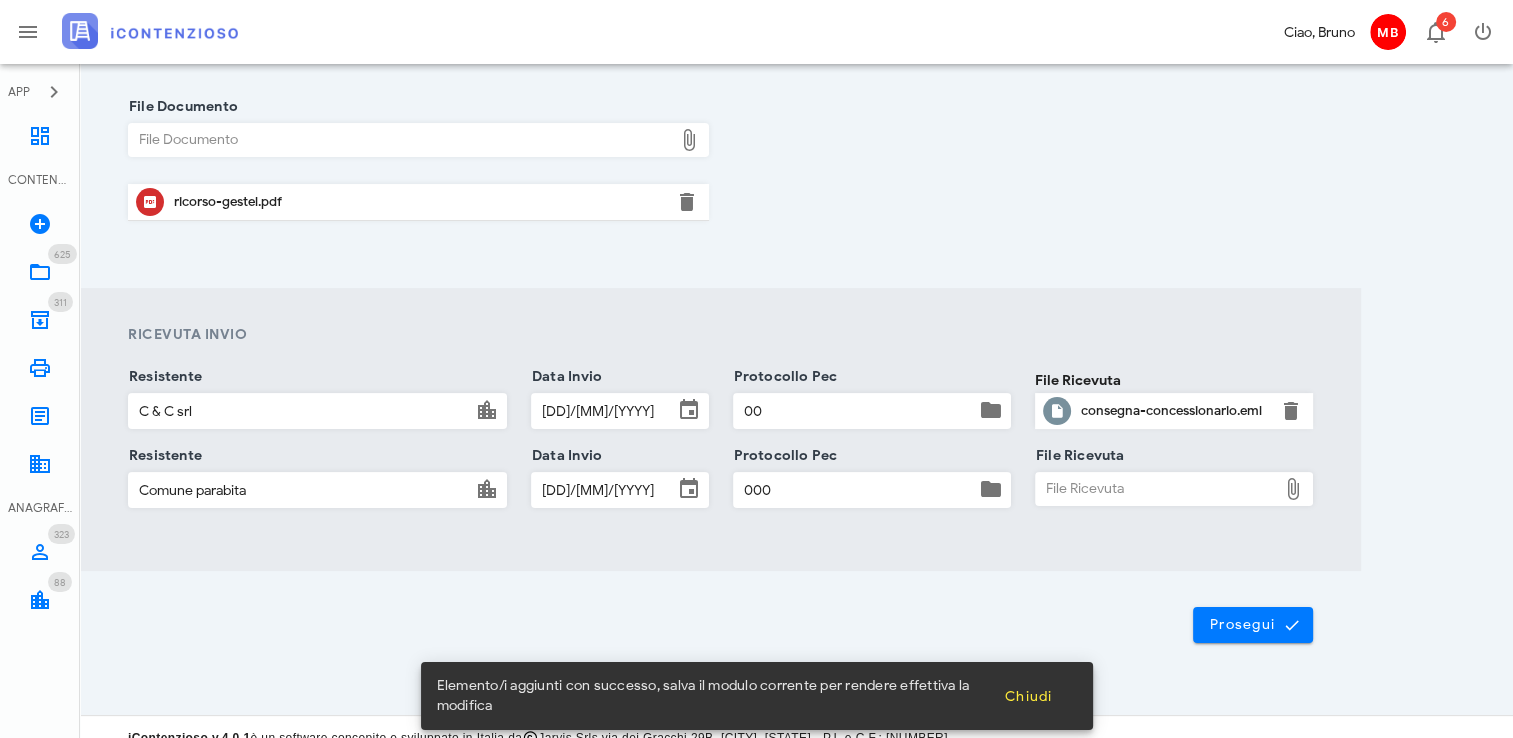 click on "File Ricevuta" at bounding box center (0, 0) 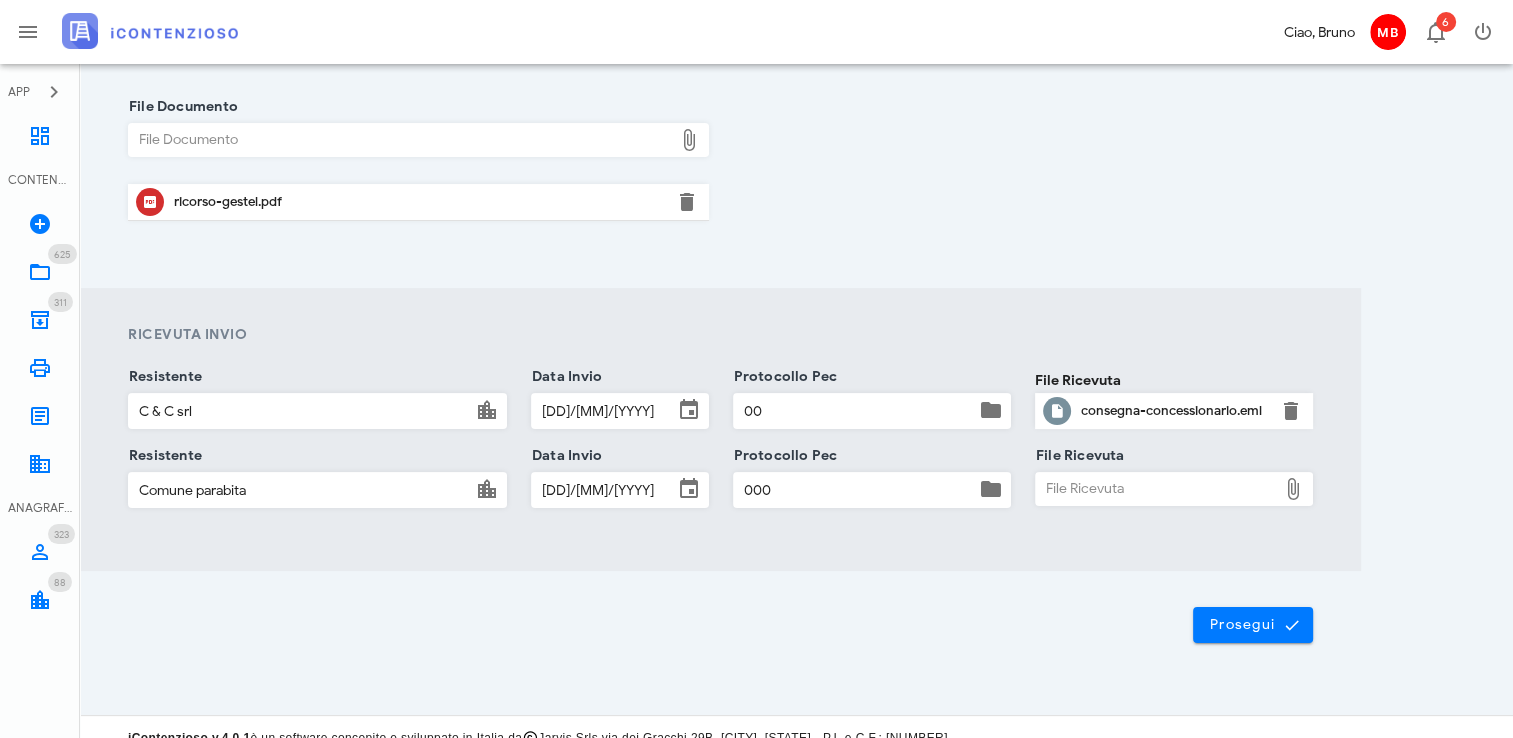 type on "C:\fakepath\consegna comune.eml" 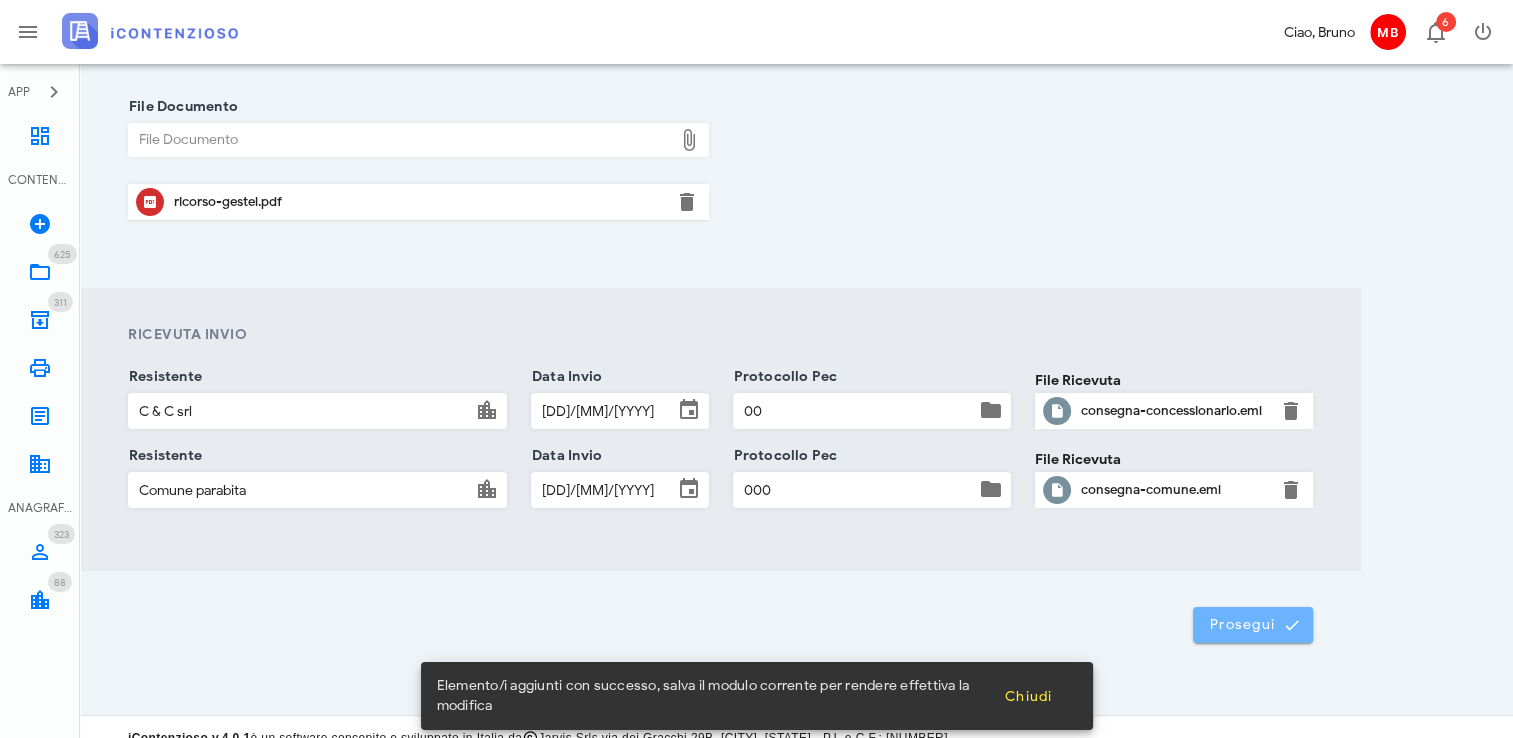 click on "Prosegui" at bounding box center (1253, 625) 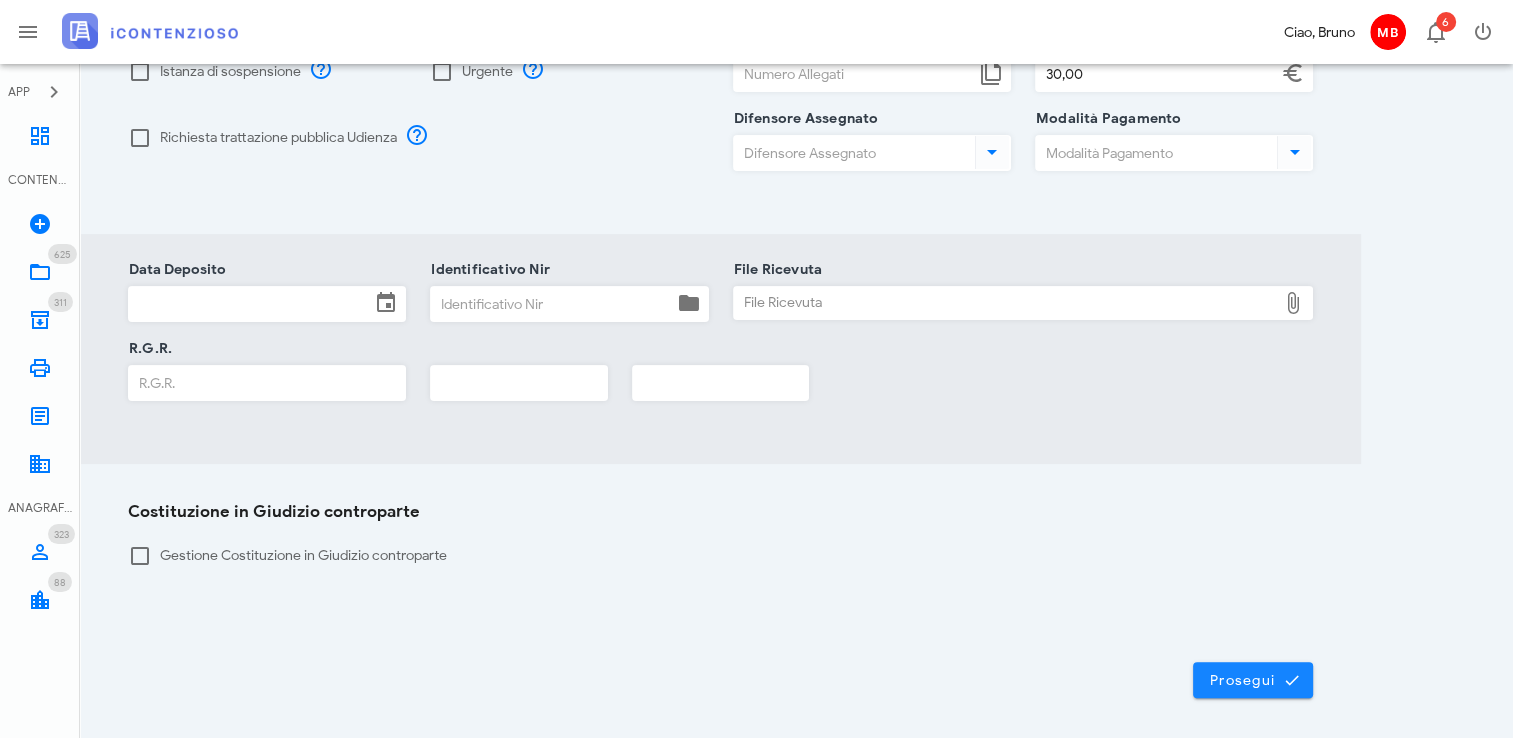scroll, scrollTop: 442, scrollLeft: 0, axis: vertical 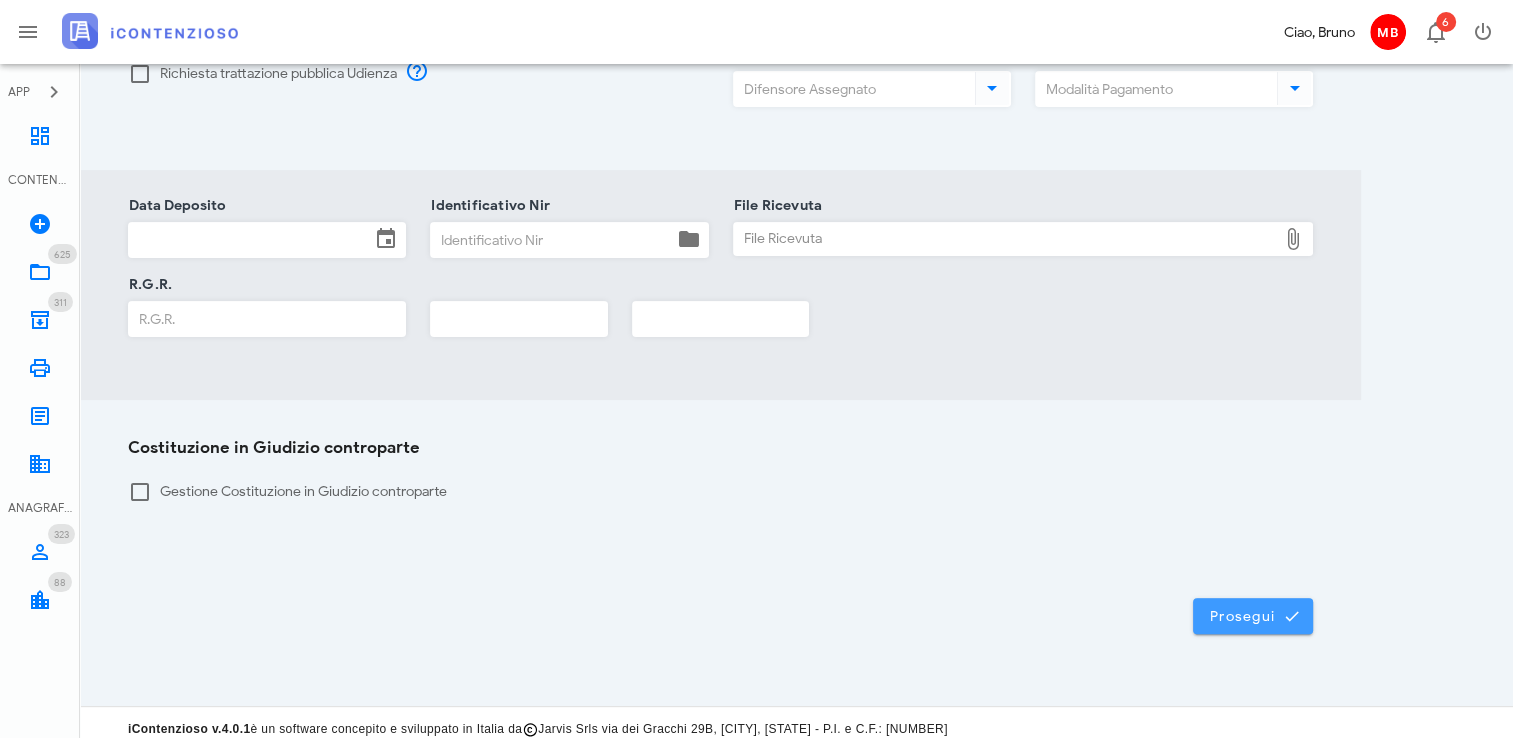 click on "Prosegui" at bounding box center (1253, 616) 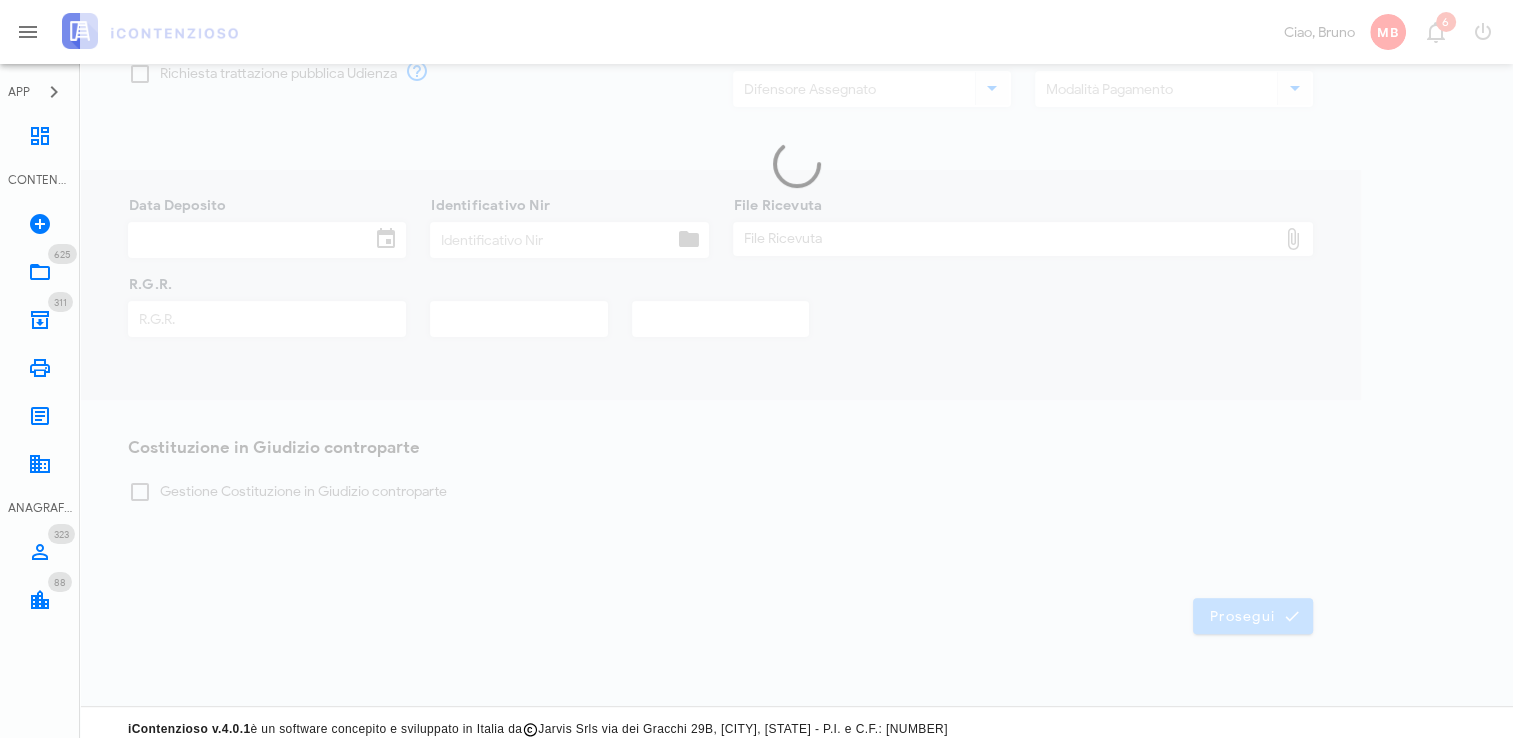 scroll, scrollTop: 0, scrollLeft: 0, axis: both 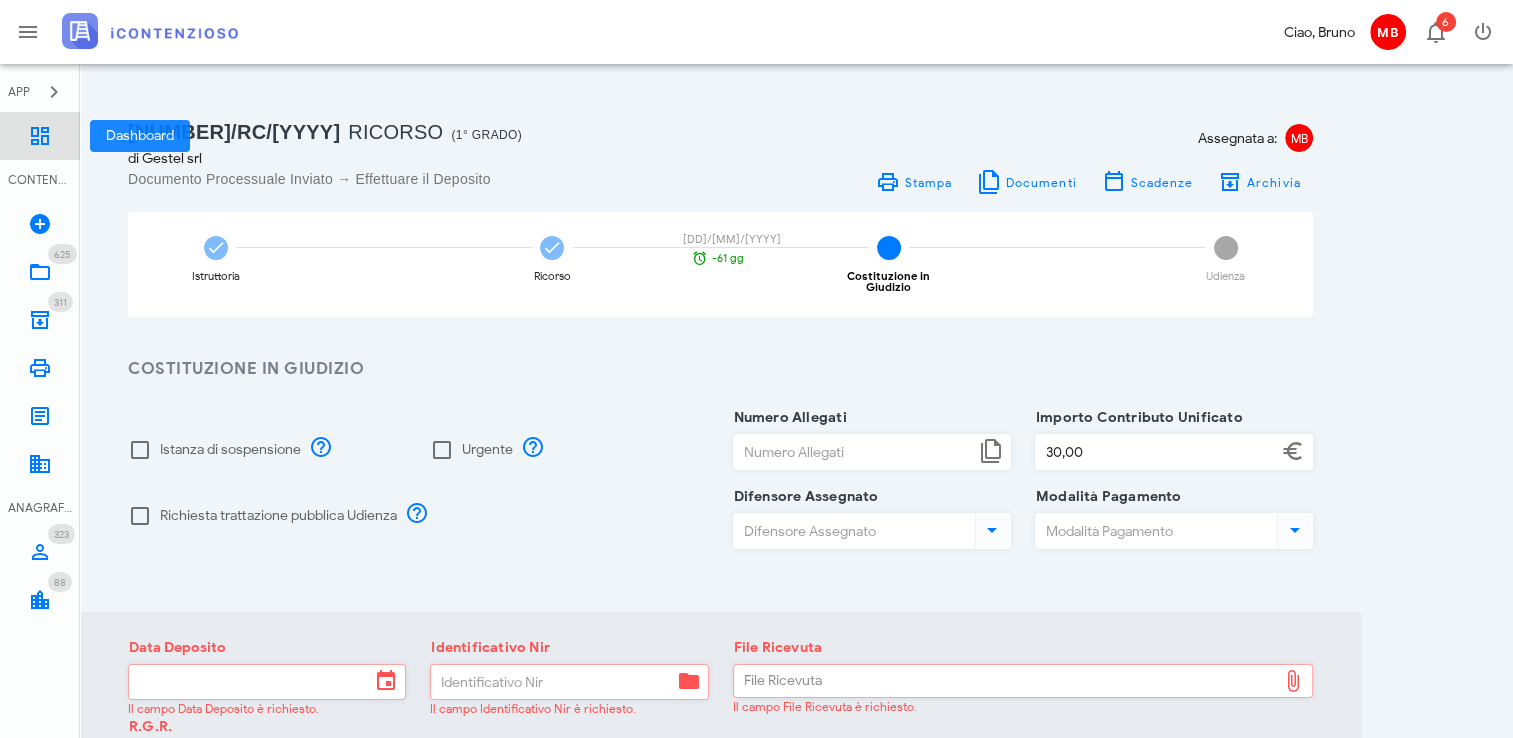 click at bounding box center [40, 136] 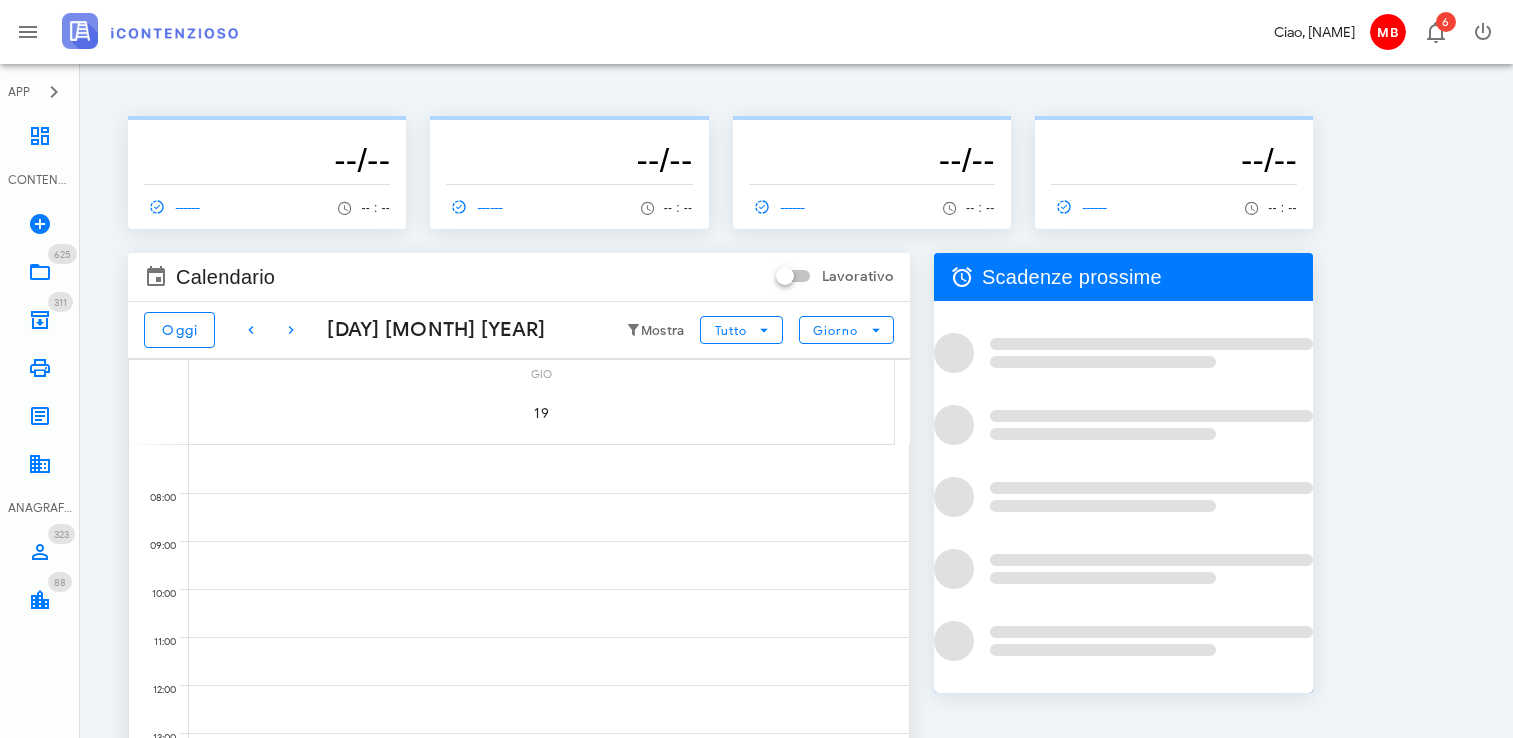 scroll, scrollTop: 0, scrollLeft: 0, axis: both 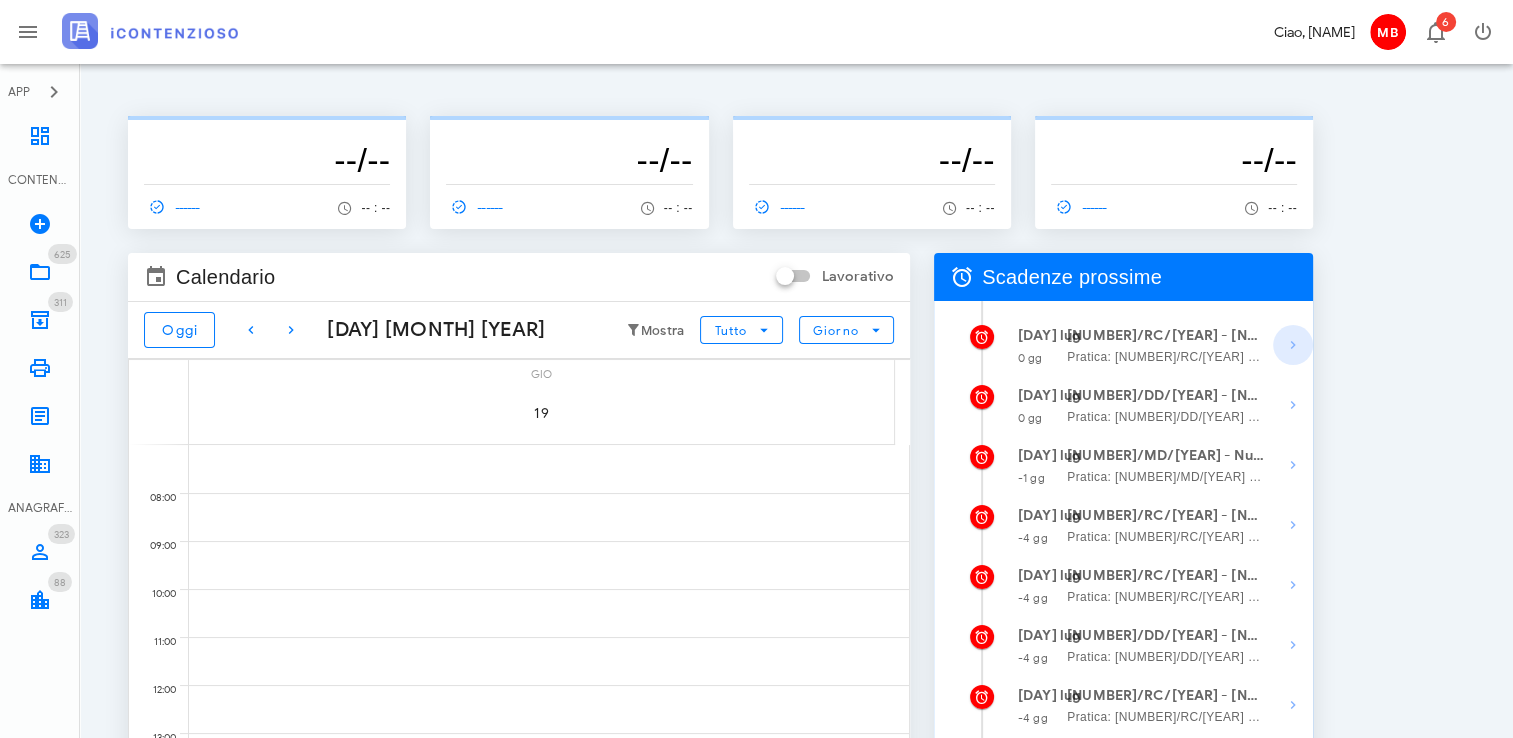 click at bounding box center (1293, 345) 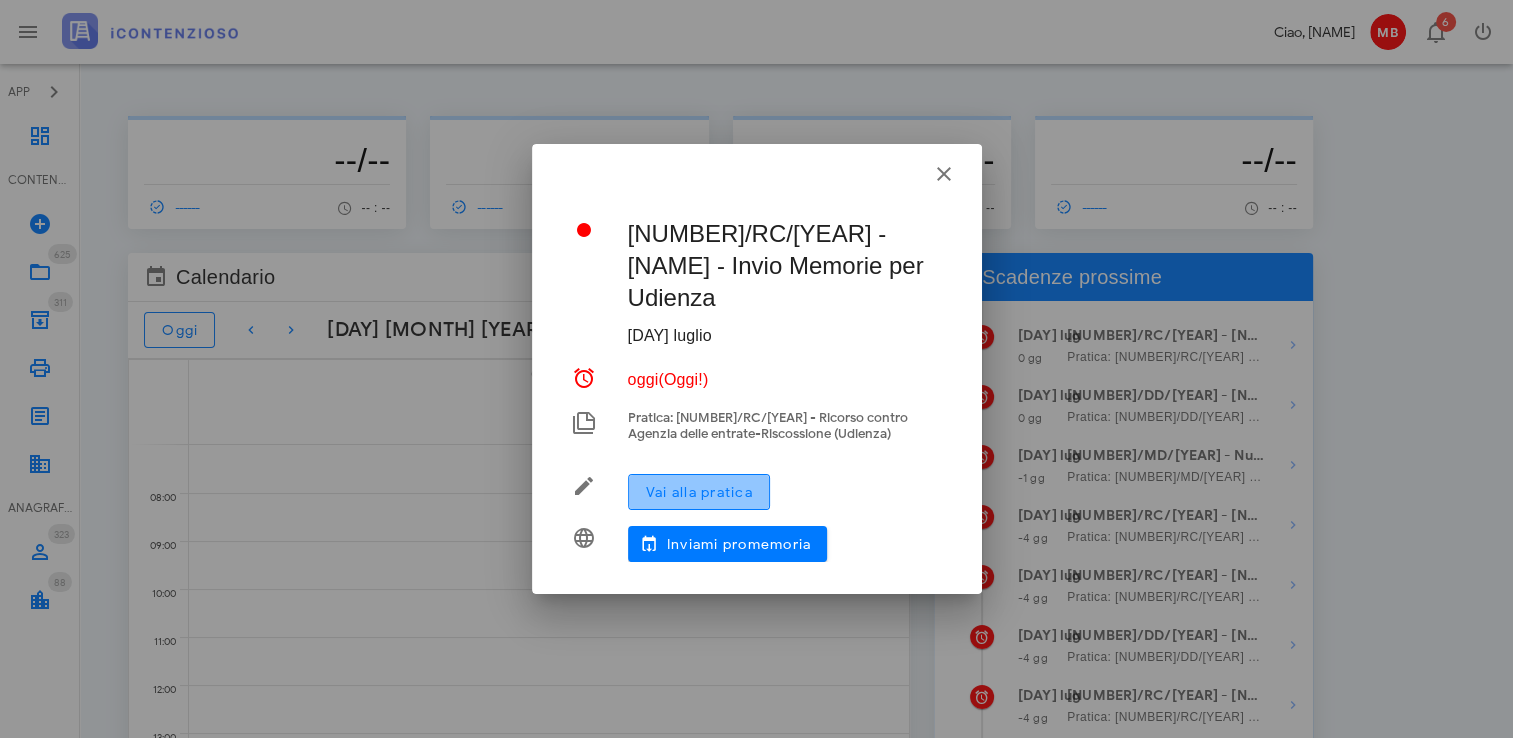 click on "Vai alla pratica" at bounding box center (699, 492) 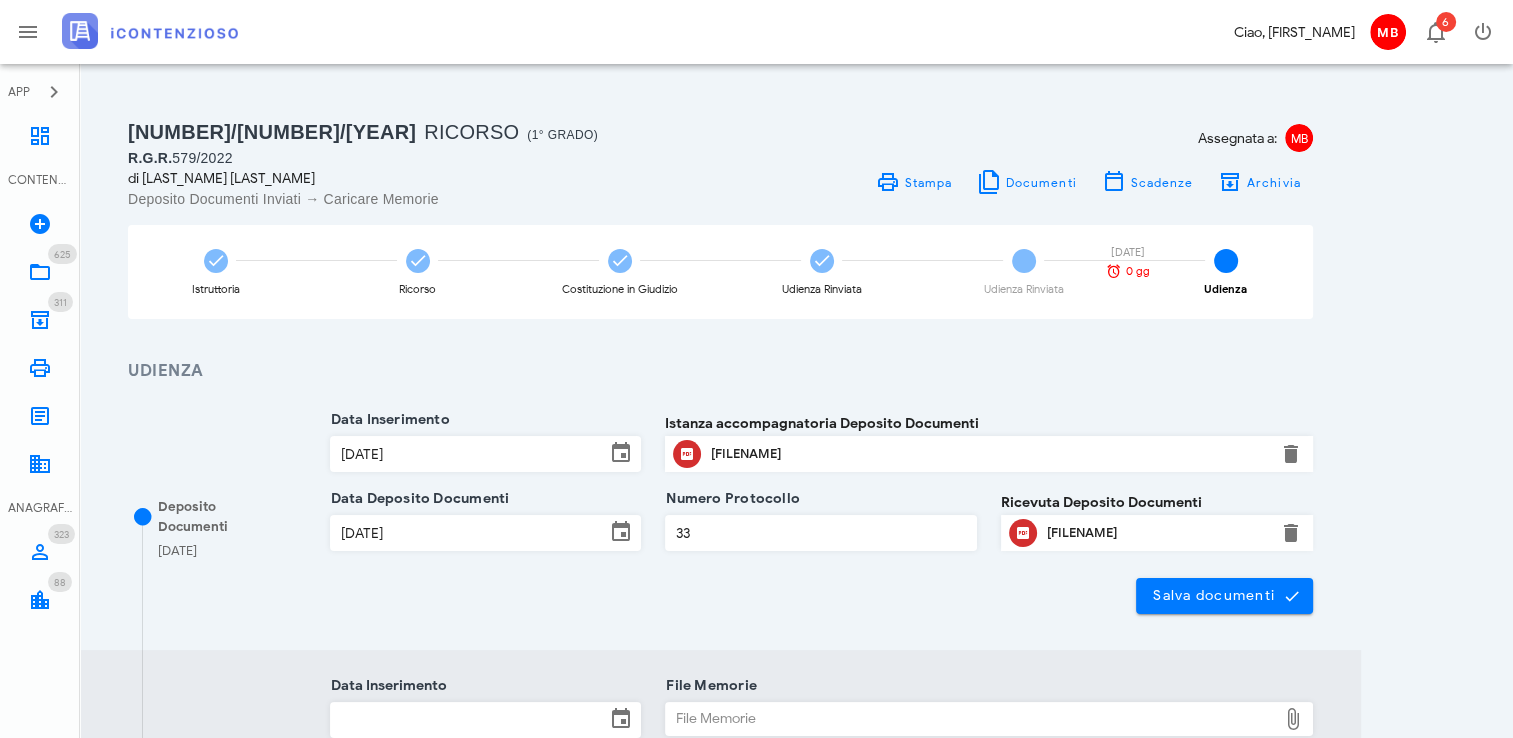 scroll, scrollTop: 500, scrollLeft: 0, axis: vertical 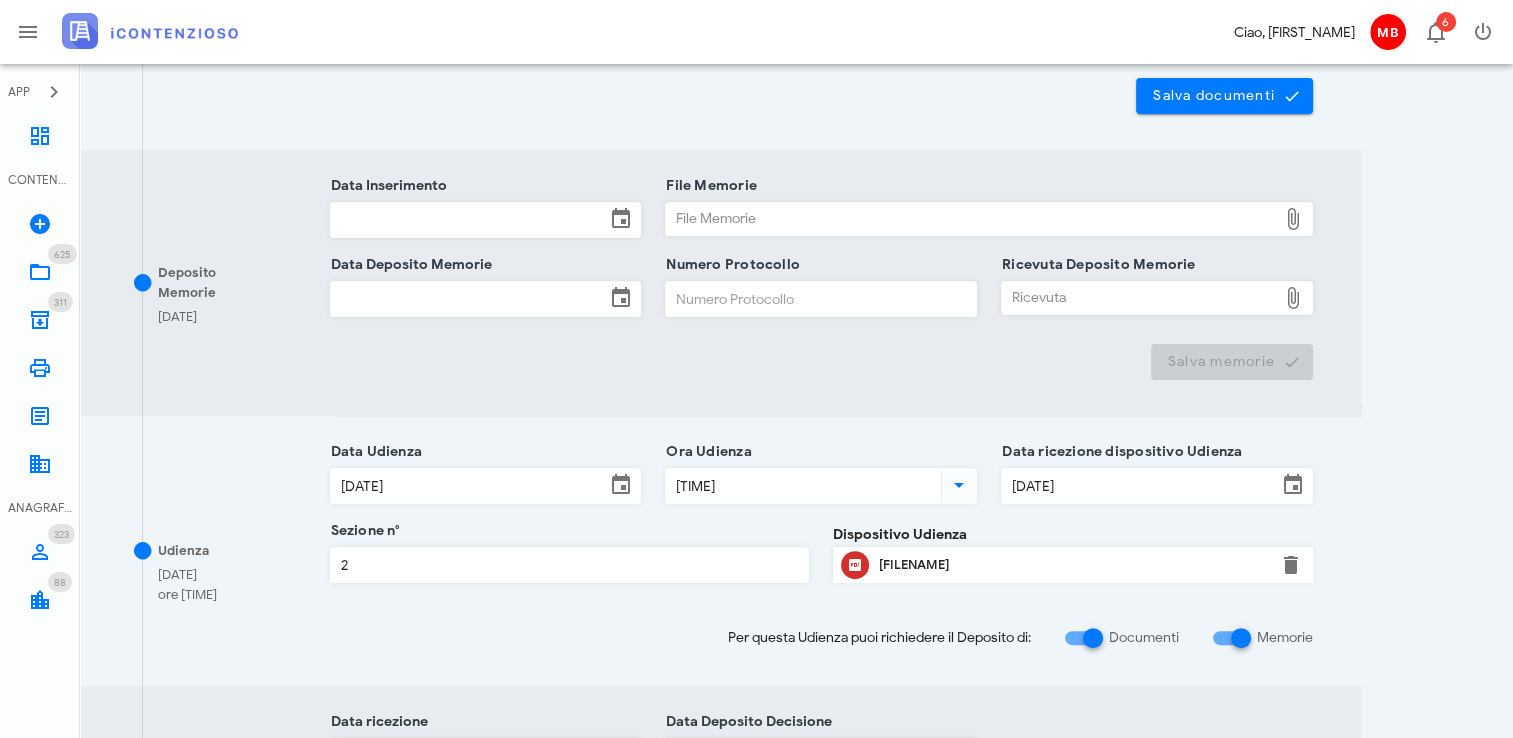 click on "AvvTratt-579-2022.pdf" at bounding box center [1073, 565] 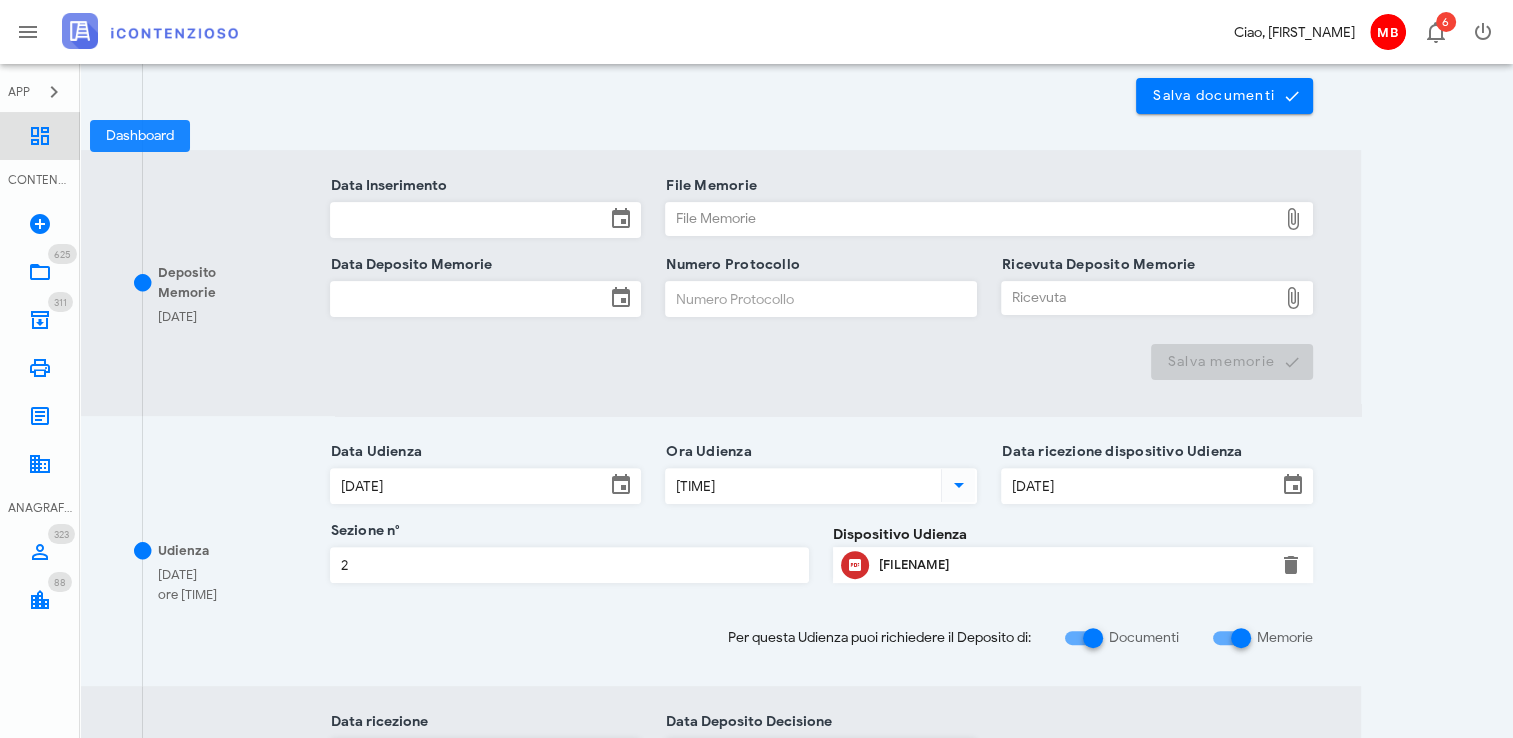 click at bounding box center [40, 136] 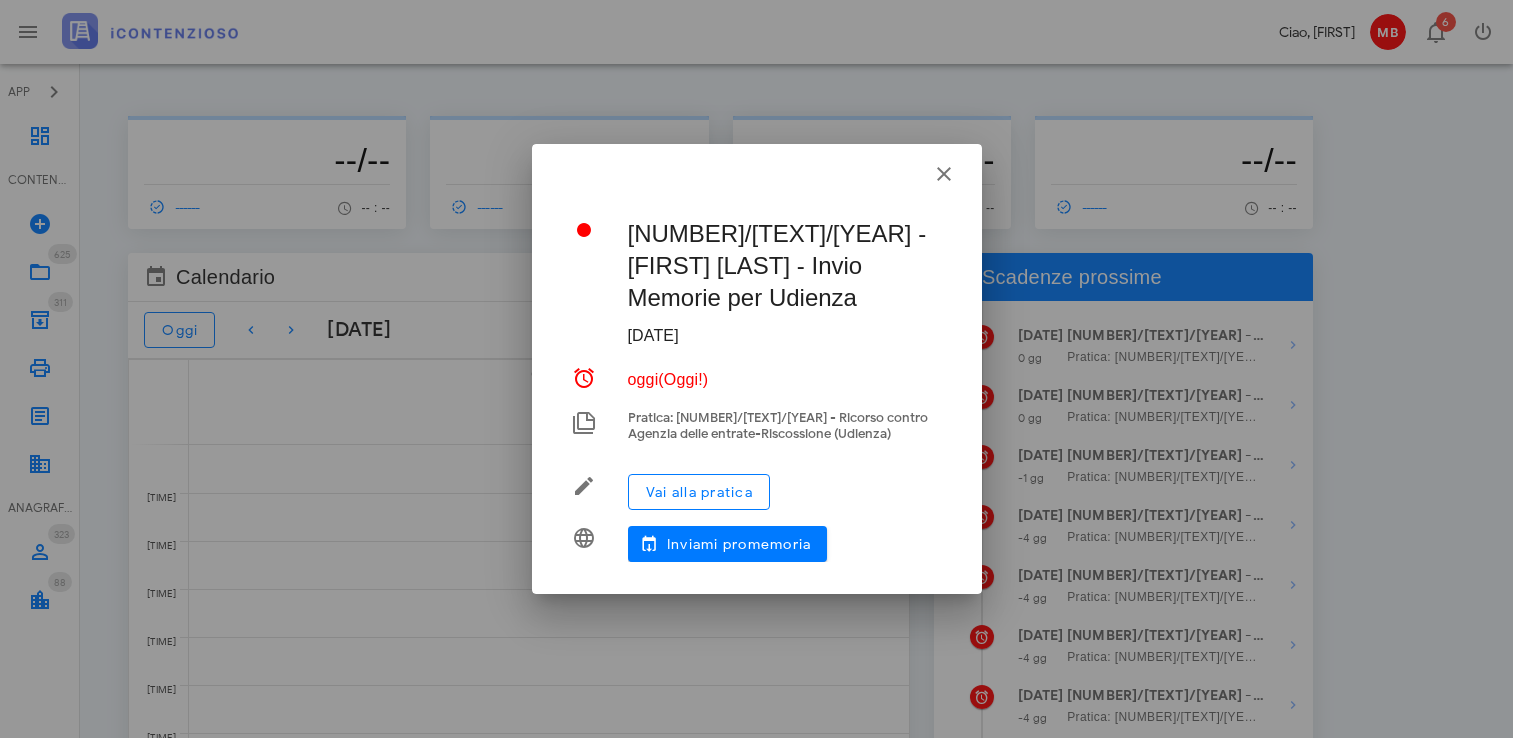 scroll, scrollTop: 0, scrollLeft: 0, axis: both 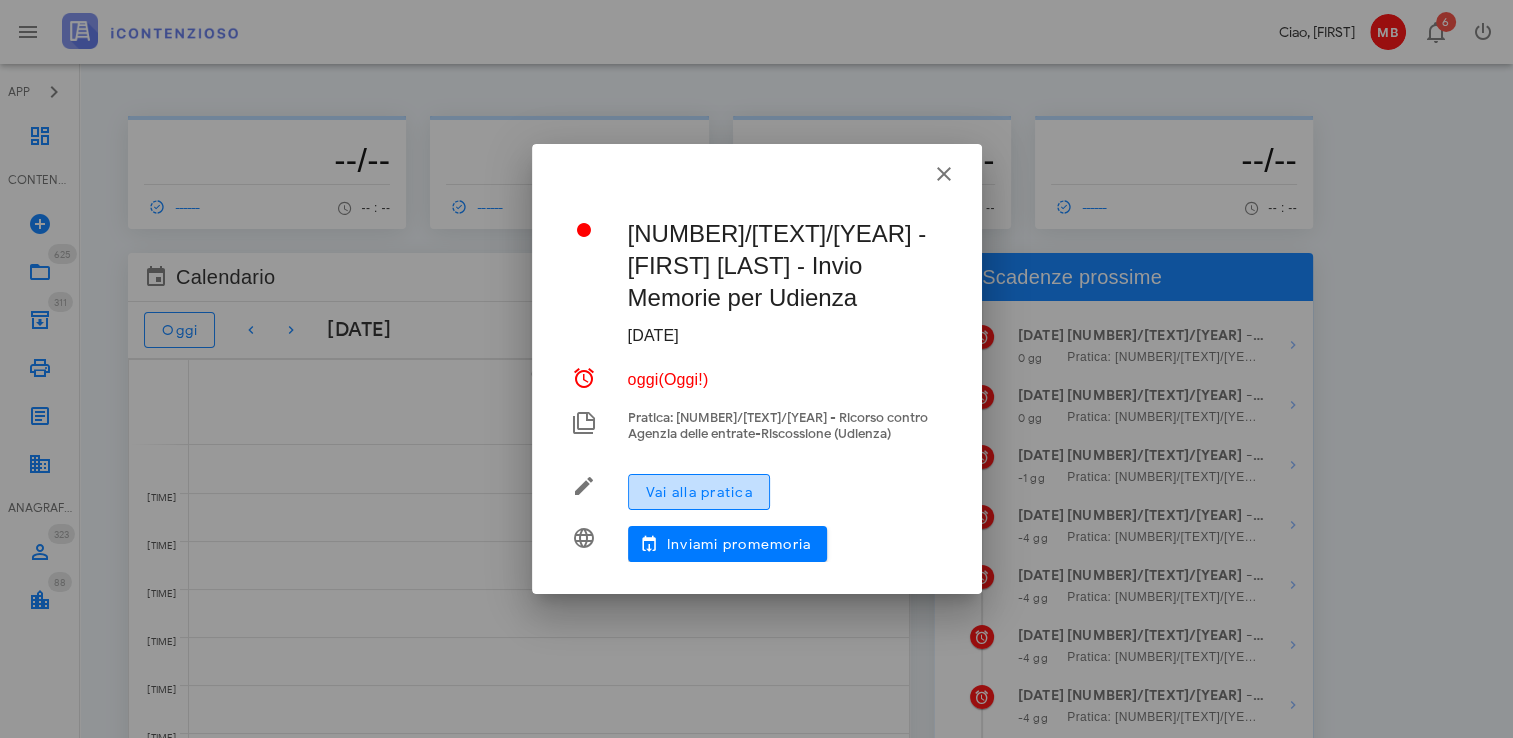 click on "Vai alla pratica" at bounding box center [699, 492] 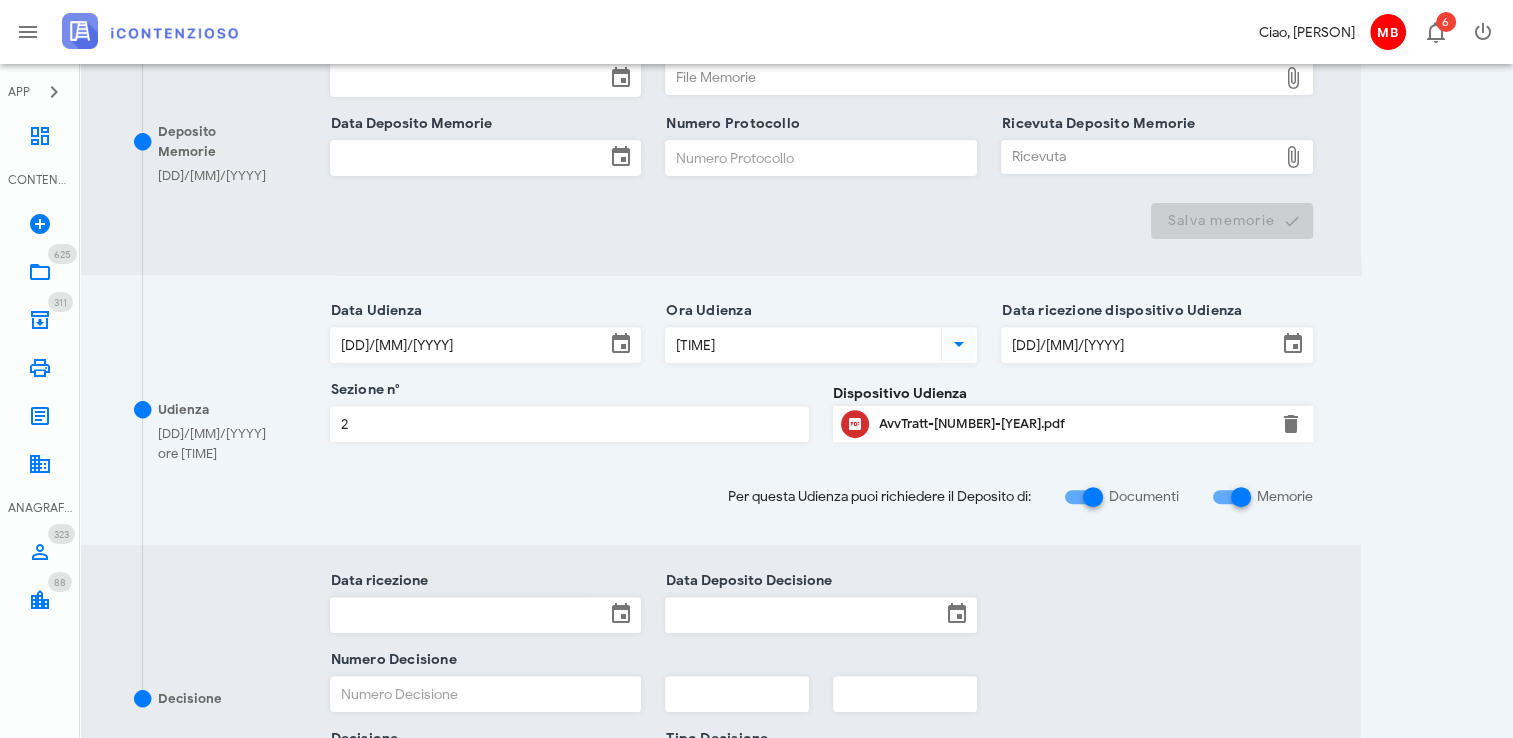 scroll, scrollTop: 700, scrollLeft: 0, axis: vertical 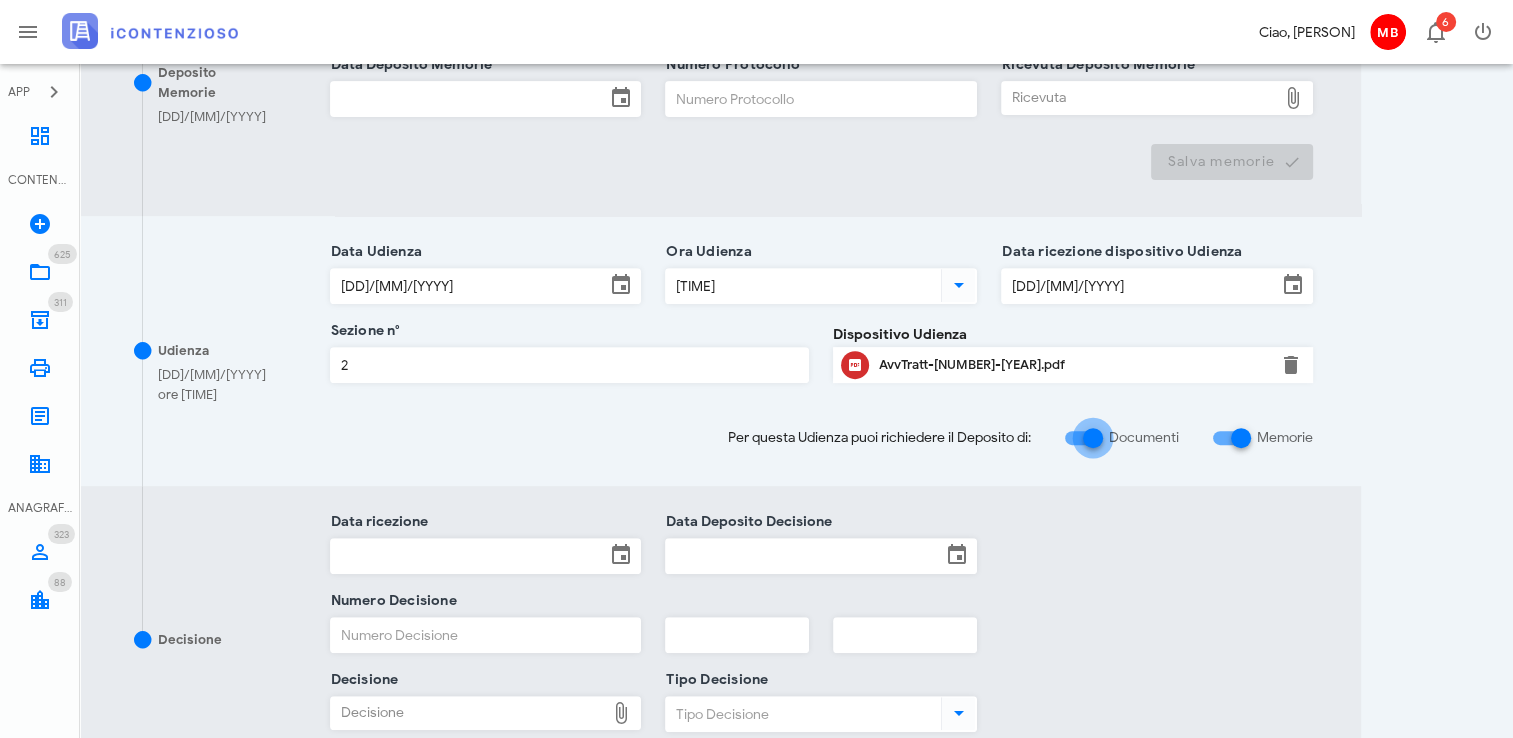 click at bounding box center (1093, 438) 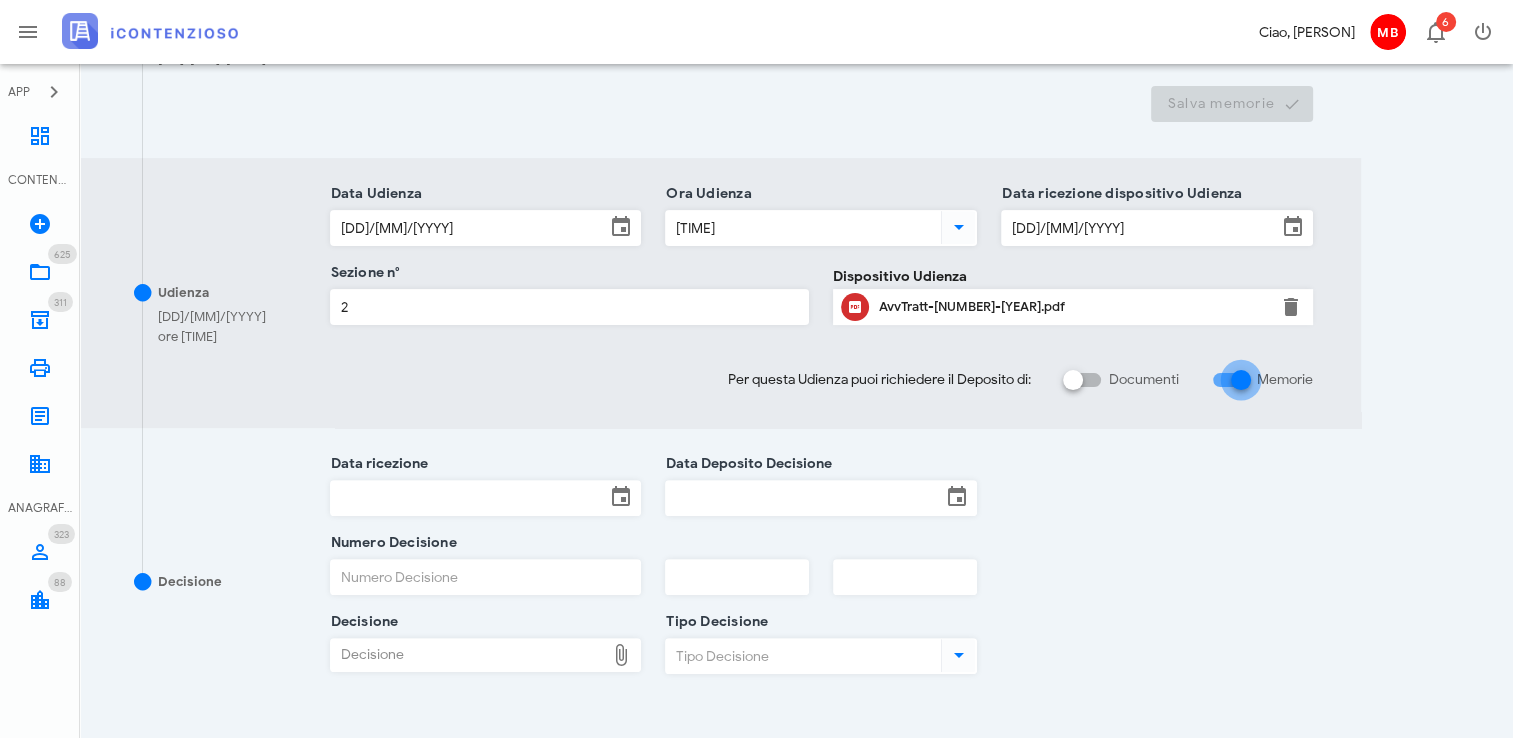 click at bounding box center [1241, 380] 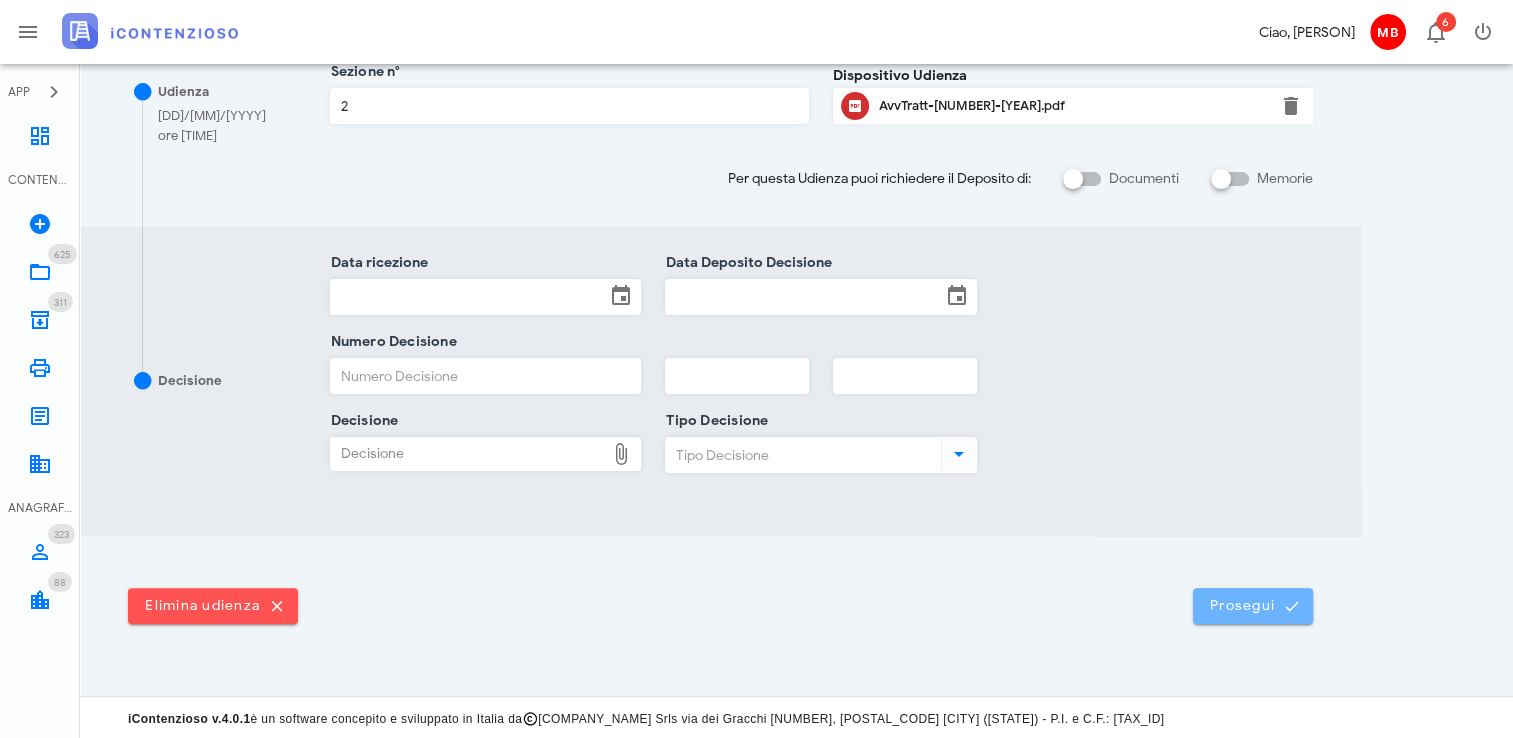 click on "Prosegui" at bounding box center [1253, 606] 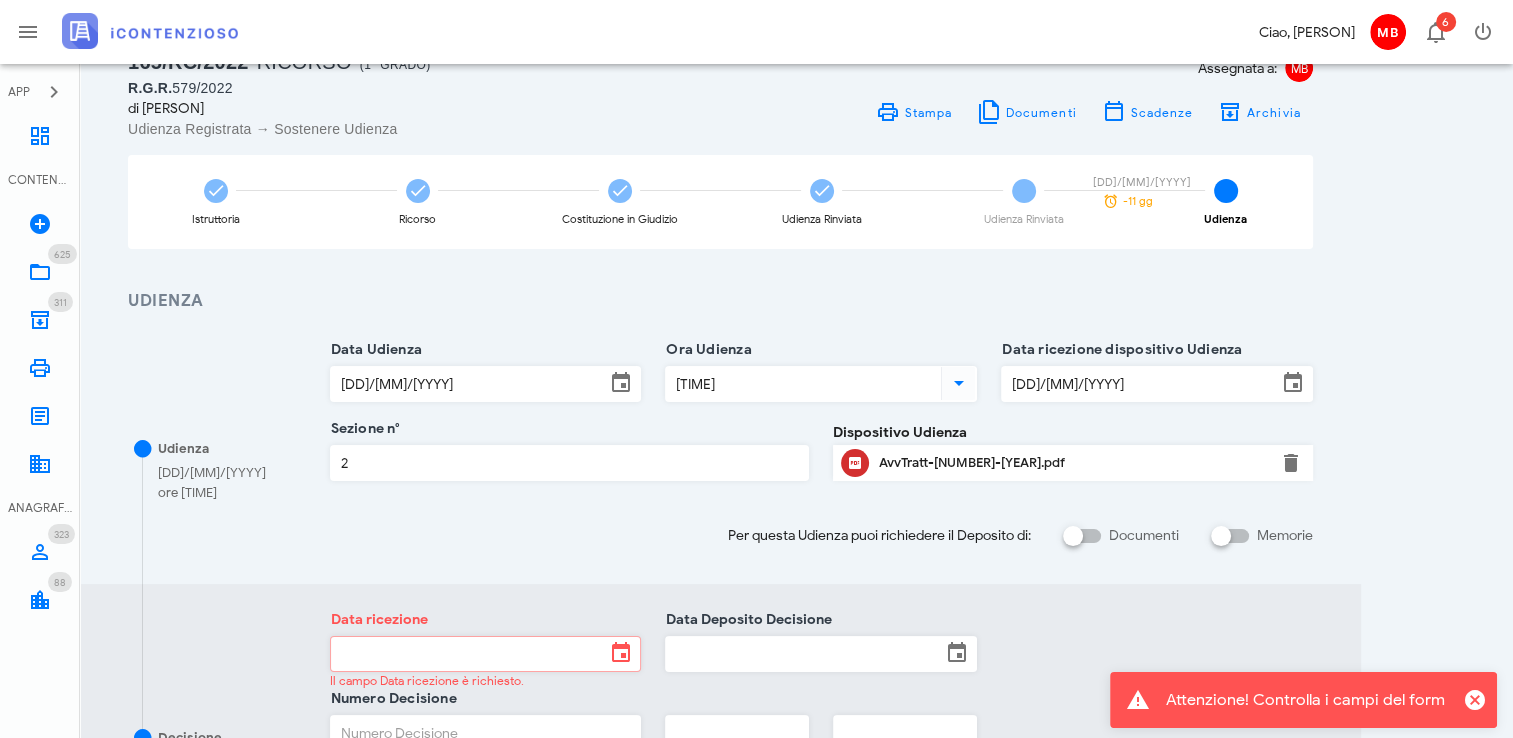 scroll, scrollTop: 300, scrollLeft: 0, axis: vertical 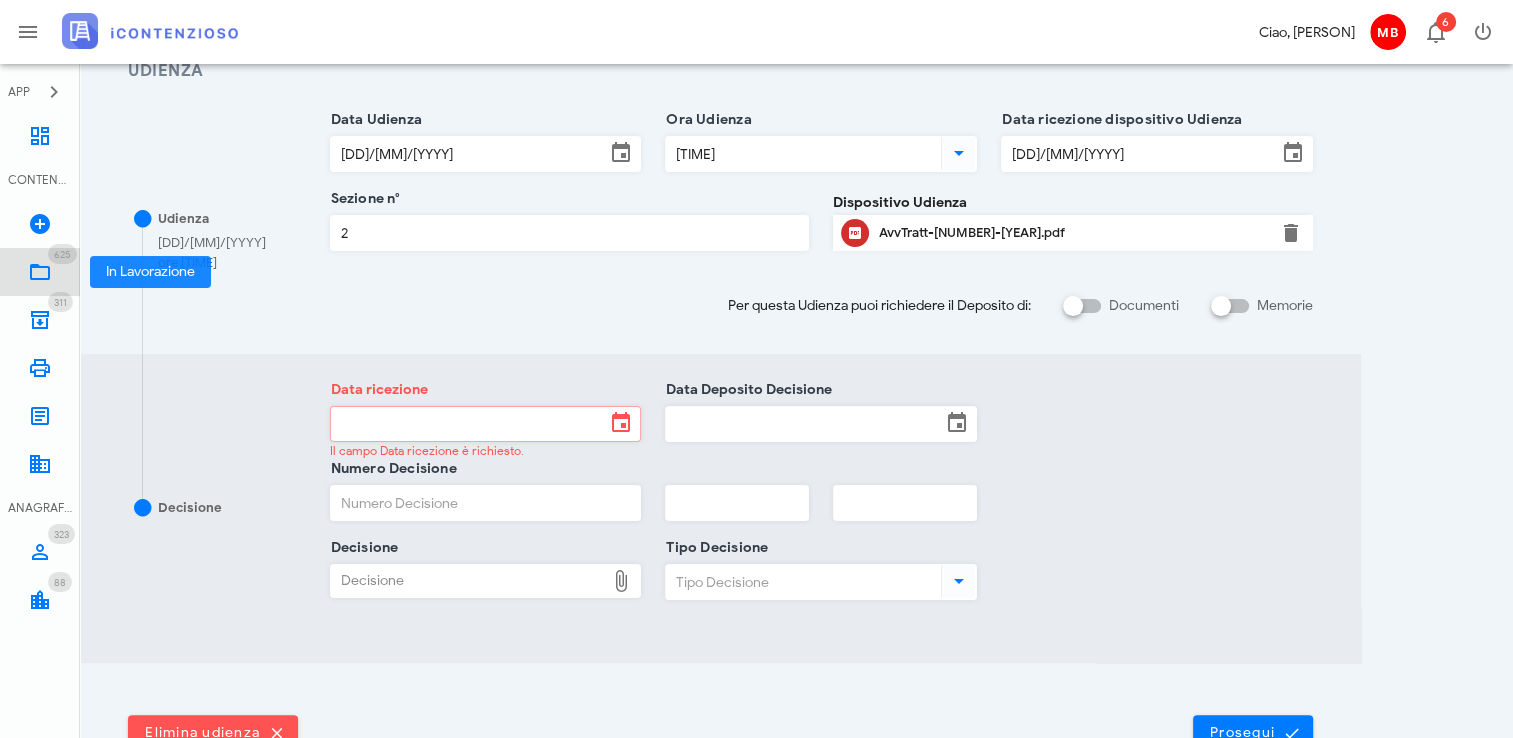 click at bounding box center [40, 272] 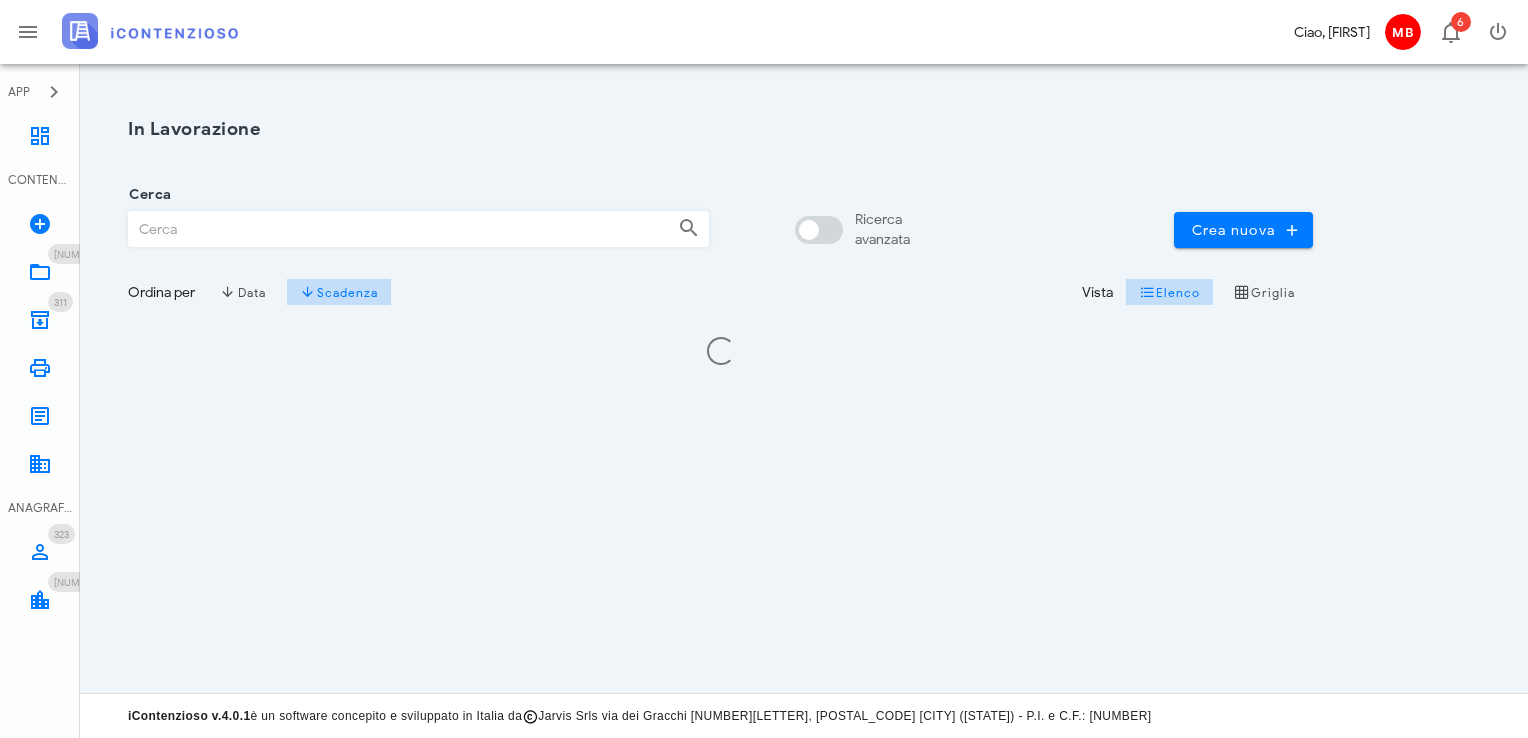 scroll, scrollTop: 0, scrollLeft: 0, axis: both 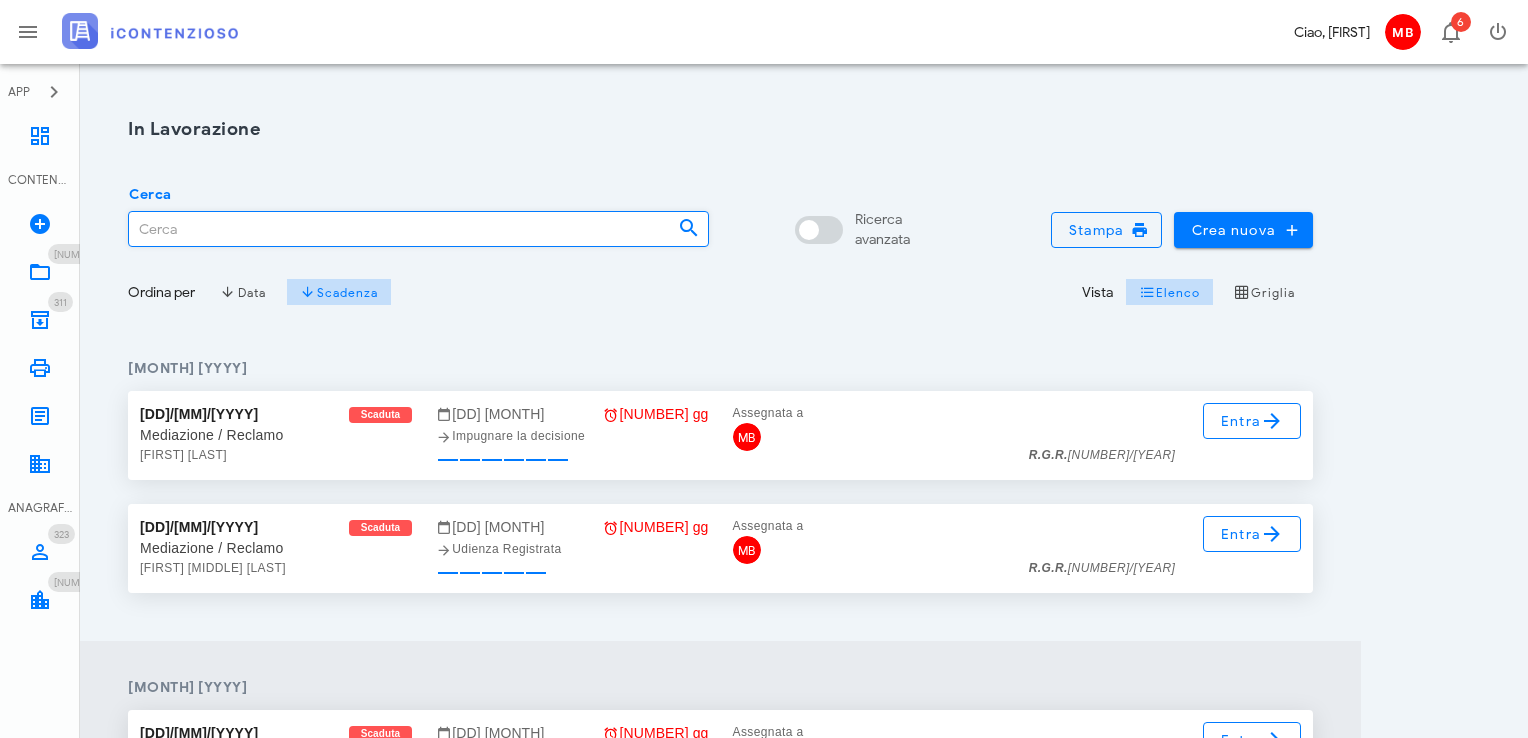click on "Cerca" at bounding box center (395, 229) 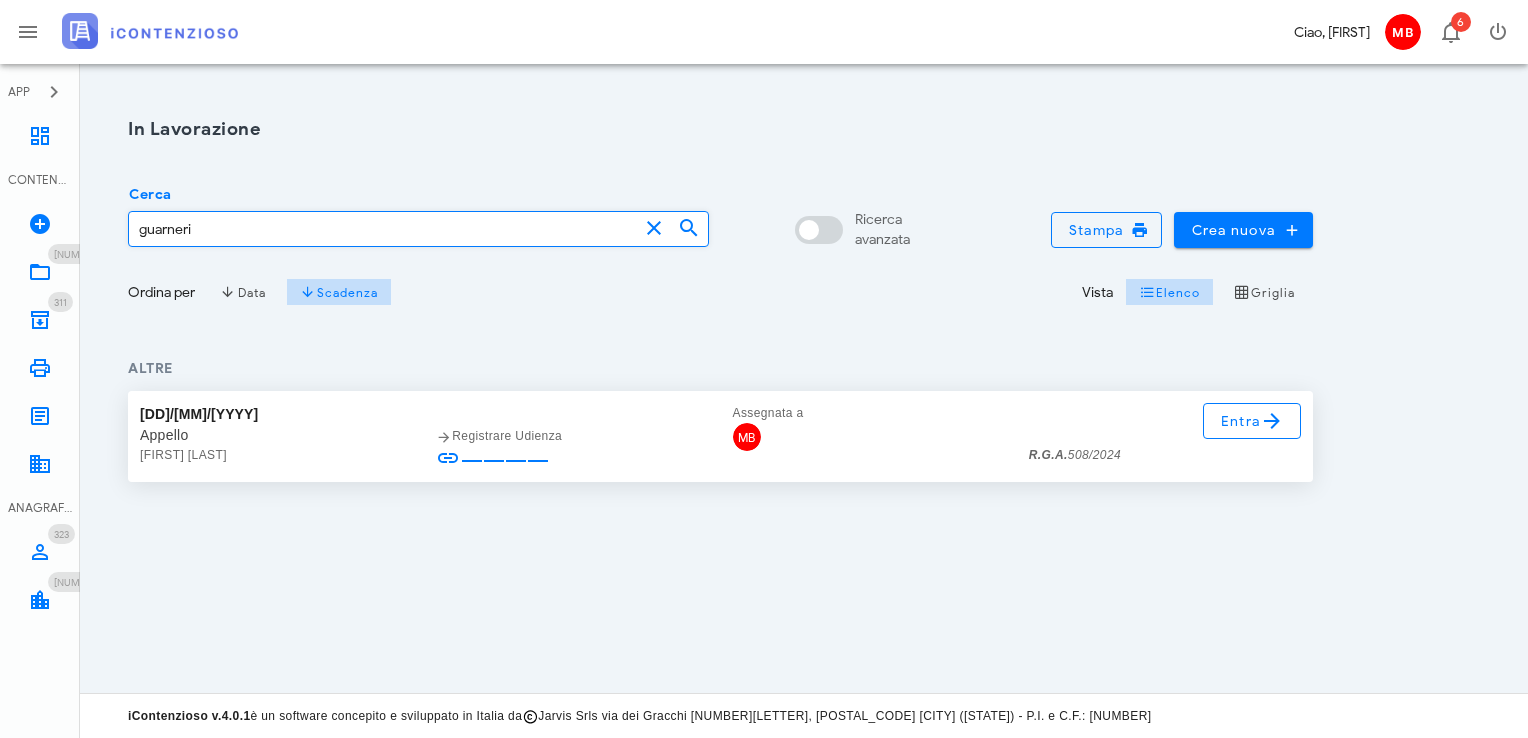 type on "guarneri" 